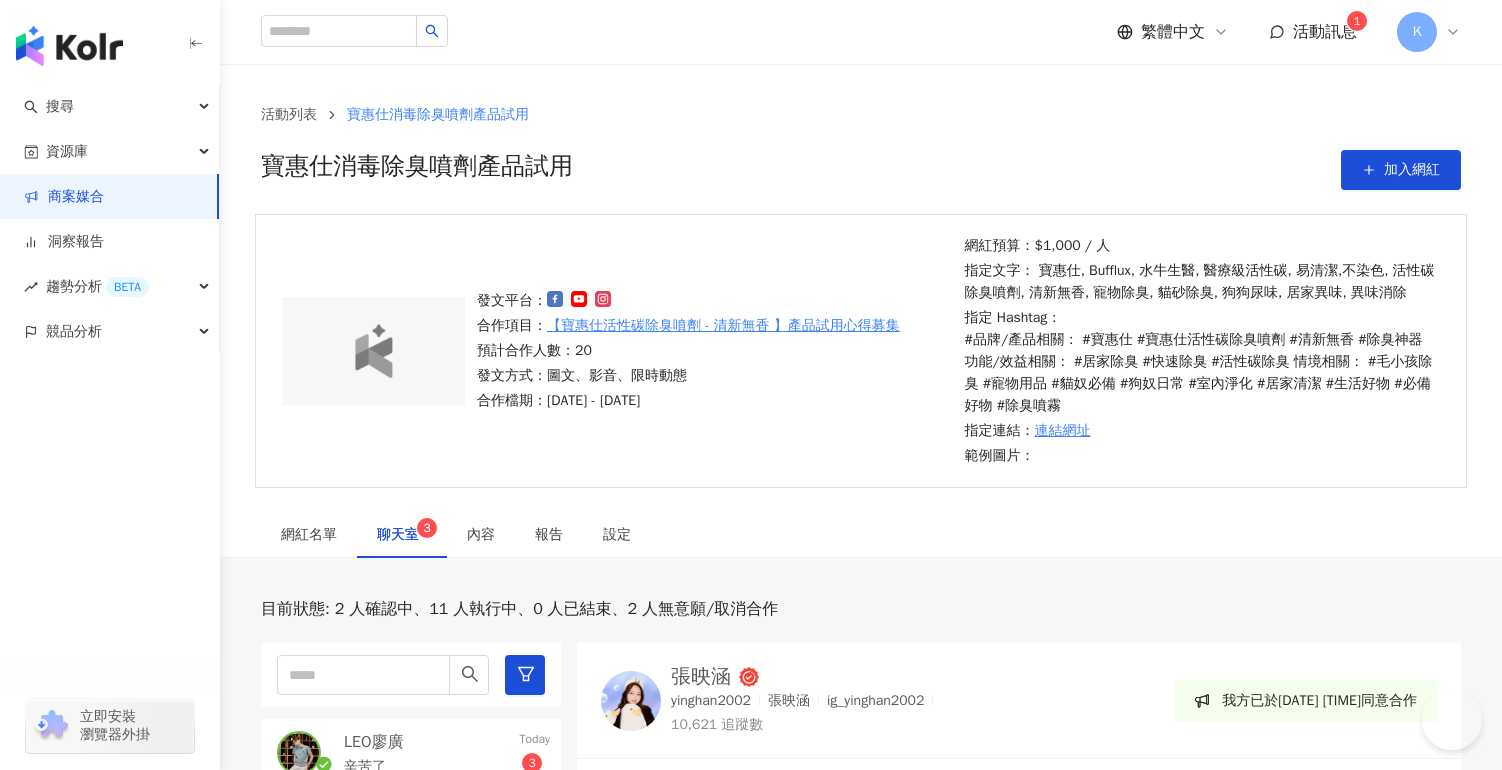 scroll, scrollTop: 559, scrollLeft: 0, axis: vertical 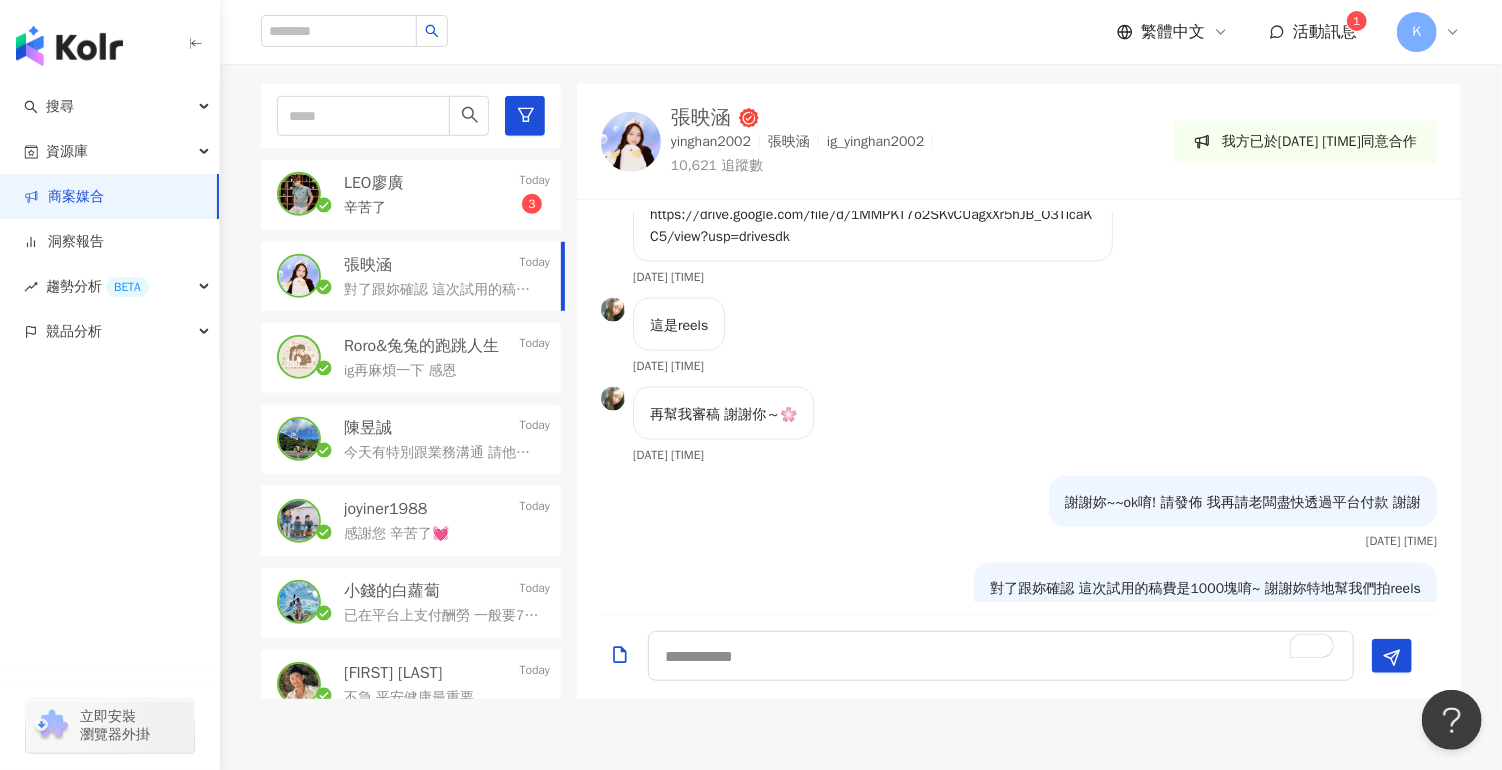 click on "辛苦了 3" at bounding box center [447, 206] 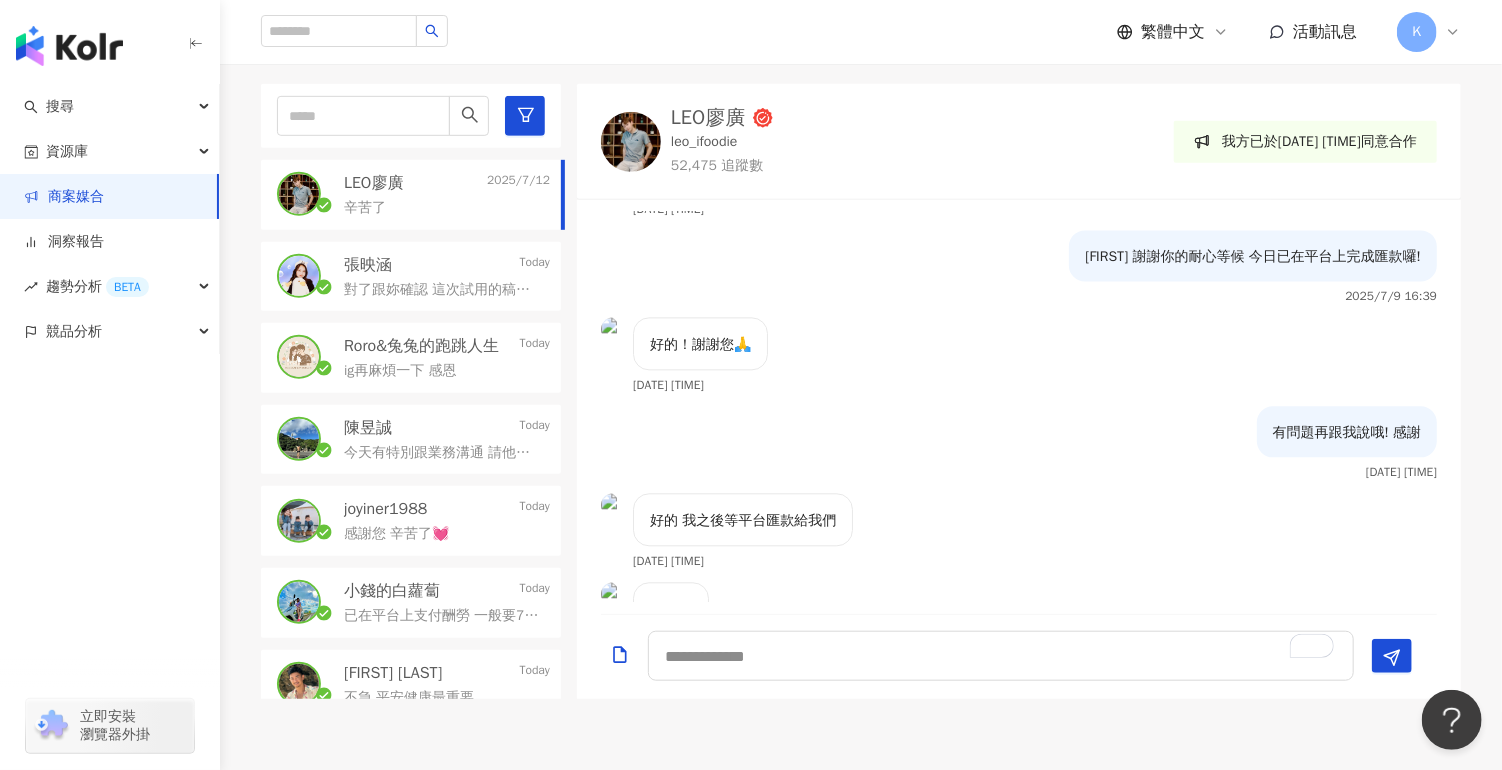 scroll, scrollTop: 2523, scrollLeft: 0, axis: vertical 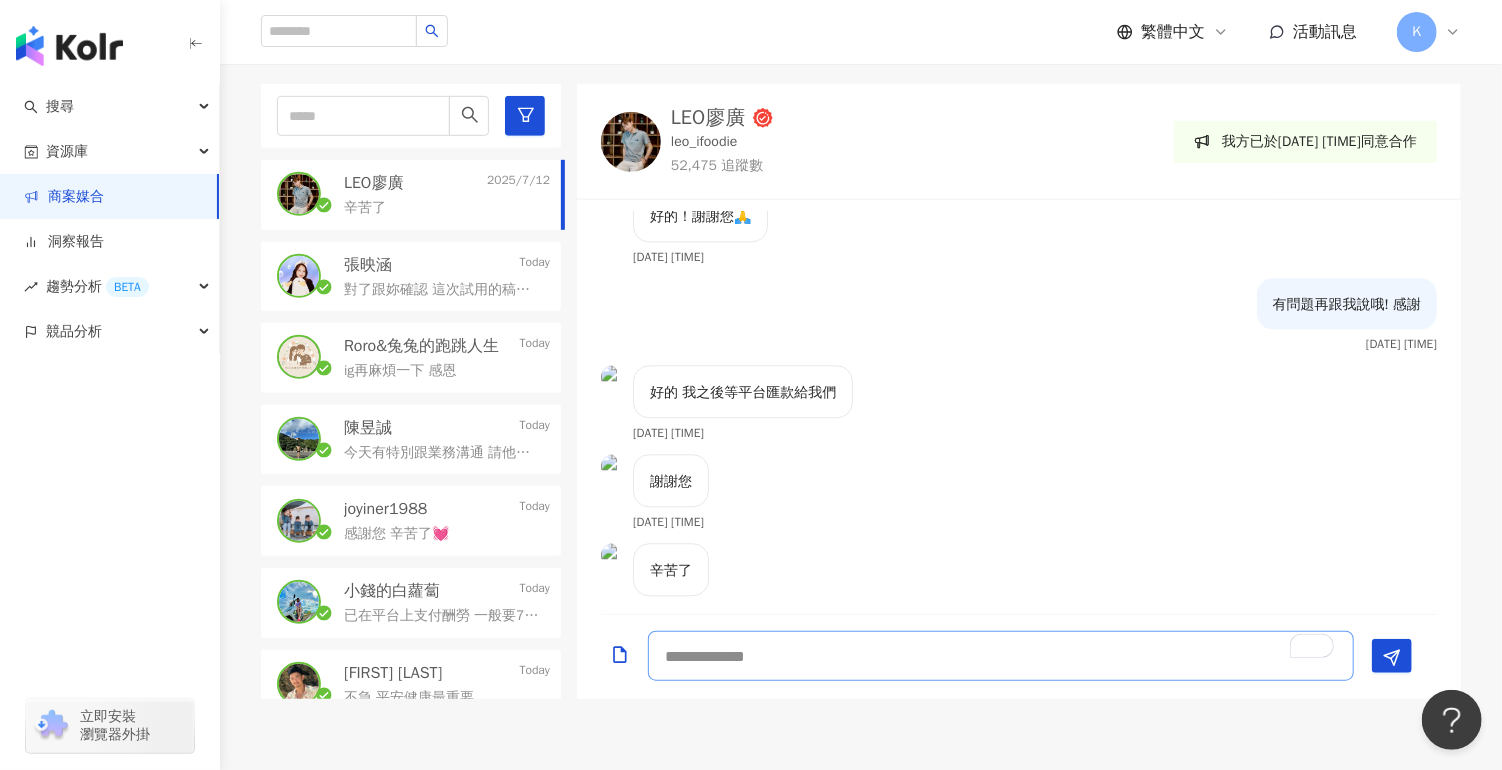 click at bounding box center (1001, 656) 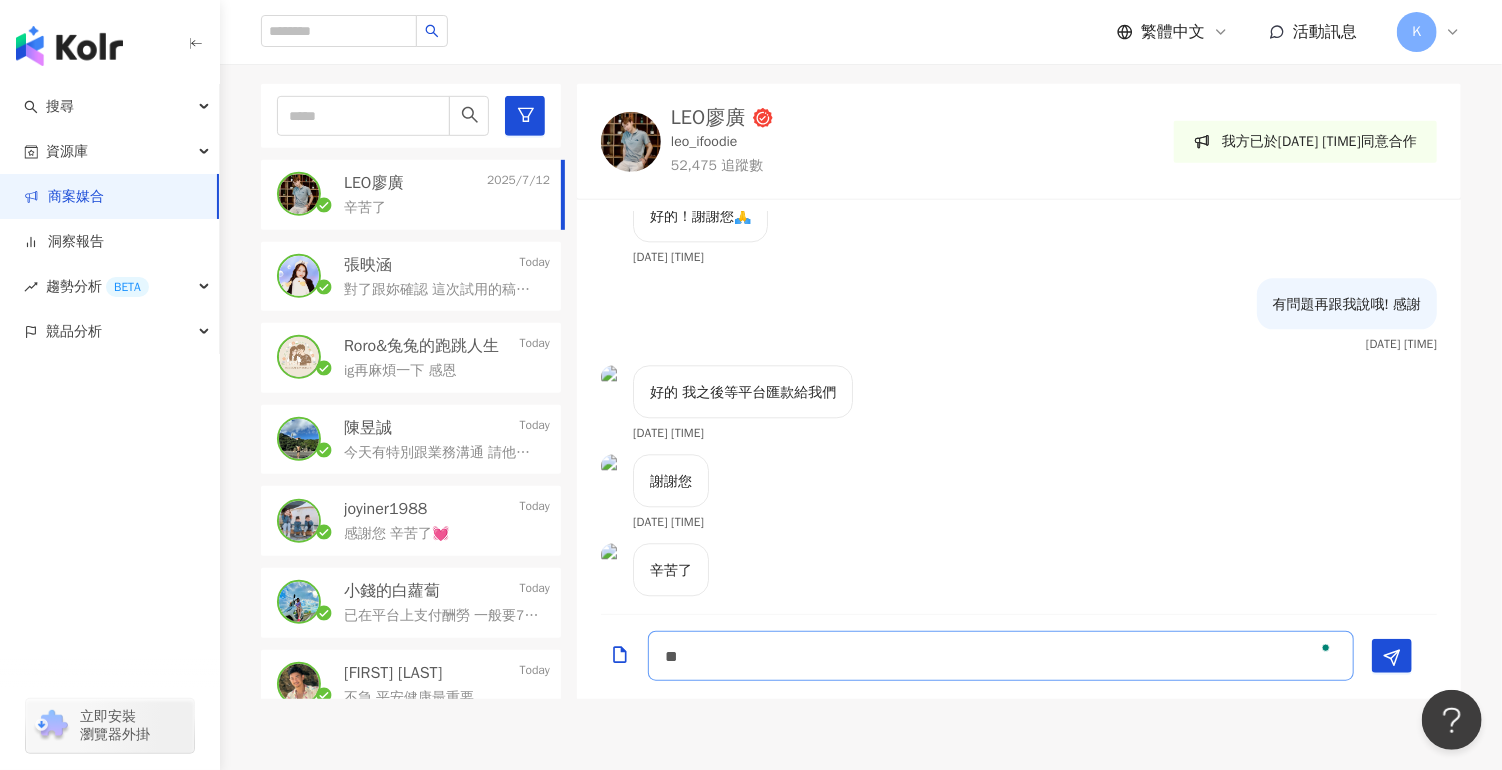 type on "*" 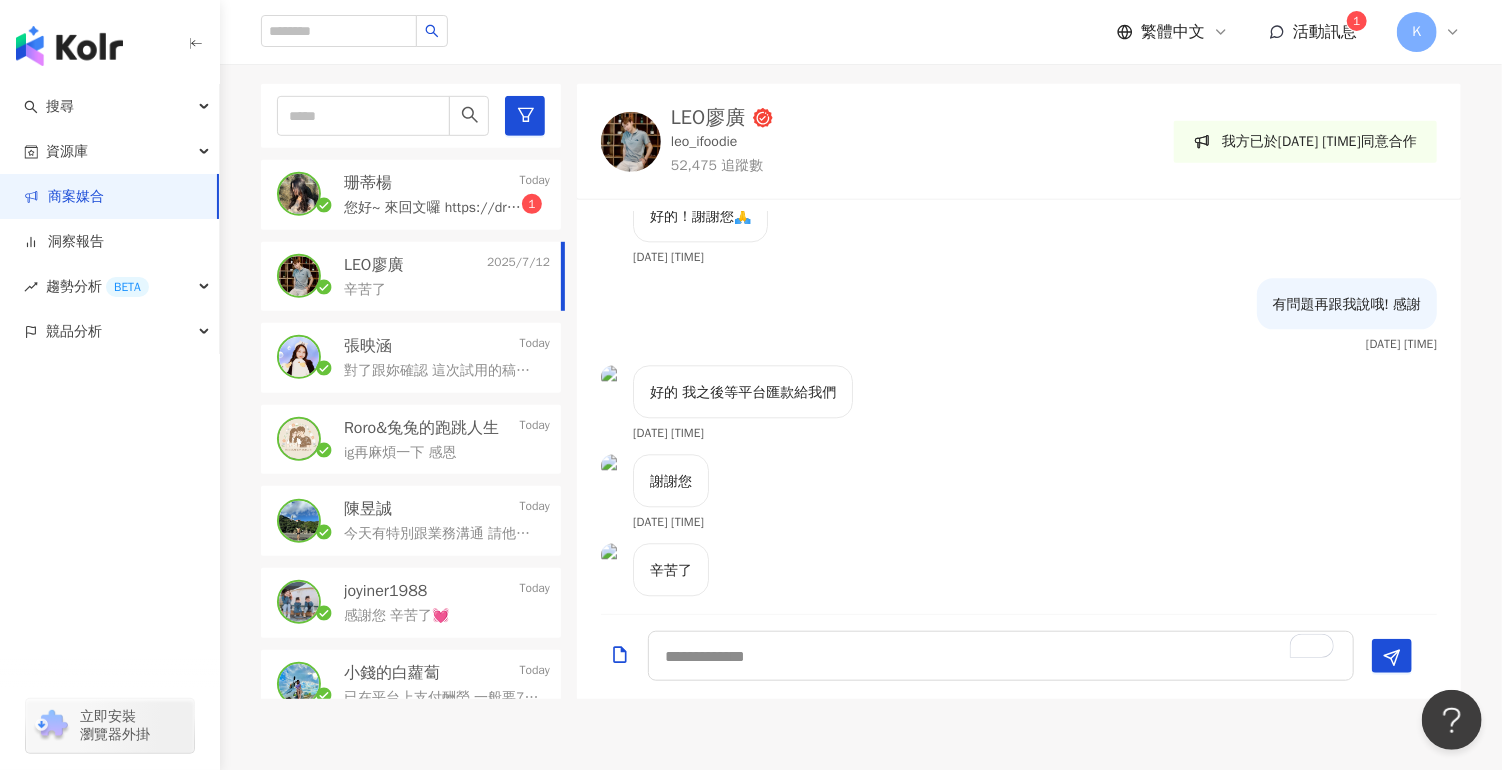 click on "您好~
來回文囉
https://drive.google.com/drive/folders/1LiyWITCvZUgr6UYSQdHMuteRz0r649vz?usp=sharing
謝謝您" at bounding box center [433, 208] 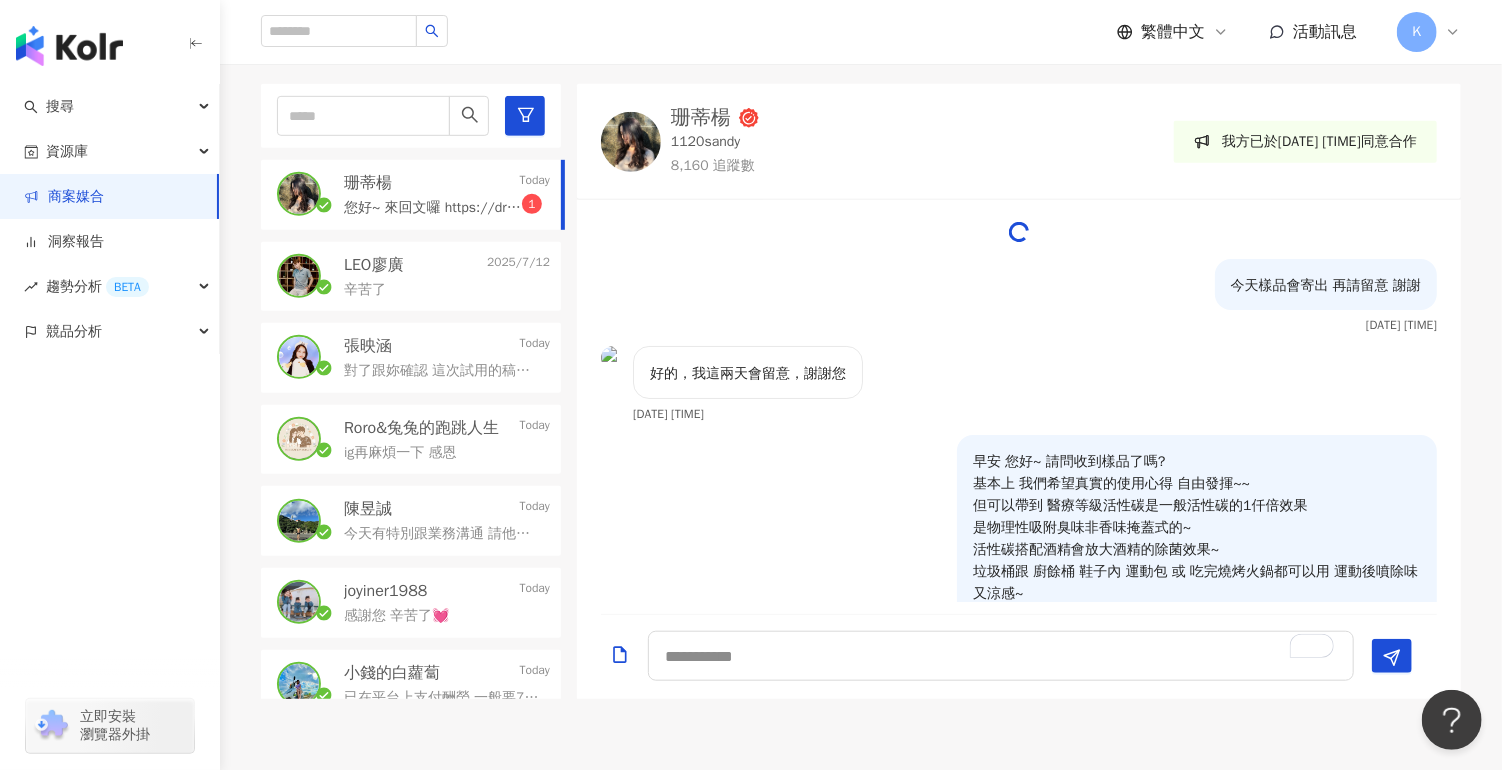 scroll, scrollTop: 3298, scrollLeft: 0, axis: vertical 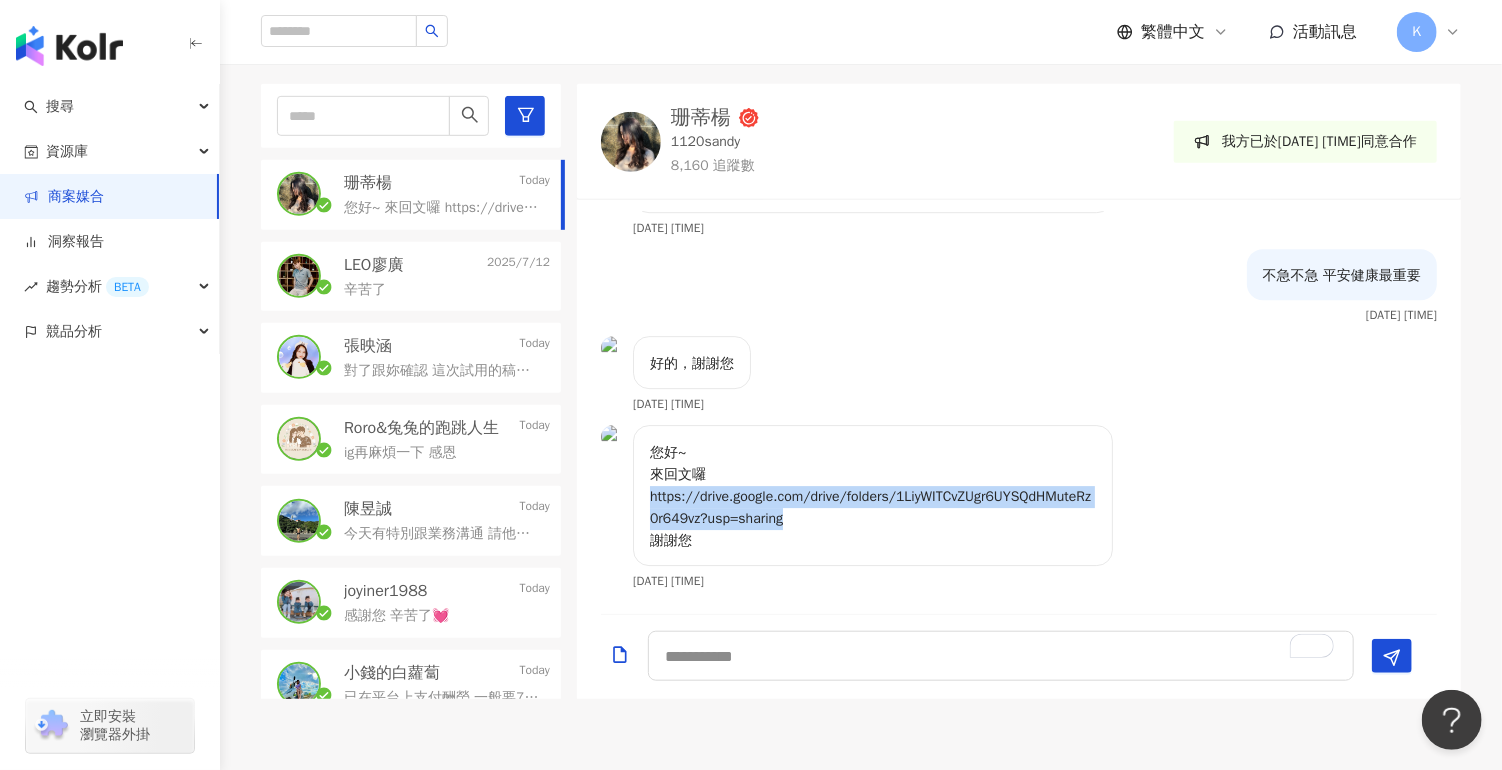 drag, startPoint x: 825, startPoint y: 520, endPoint x: 644, endPoint y: 502, distance: 181.89282 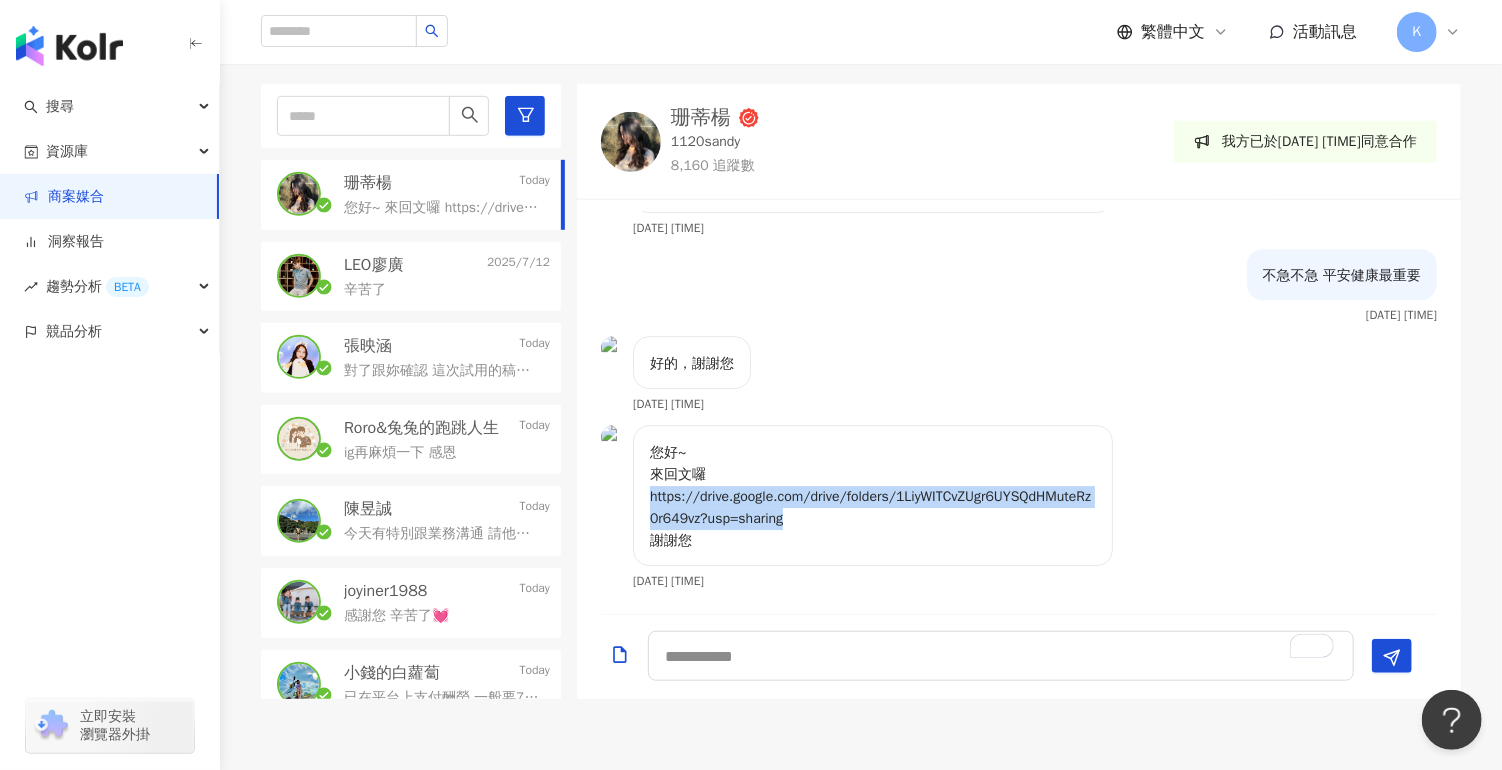 click at bounding box center [631, 142] 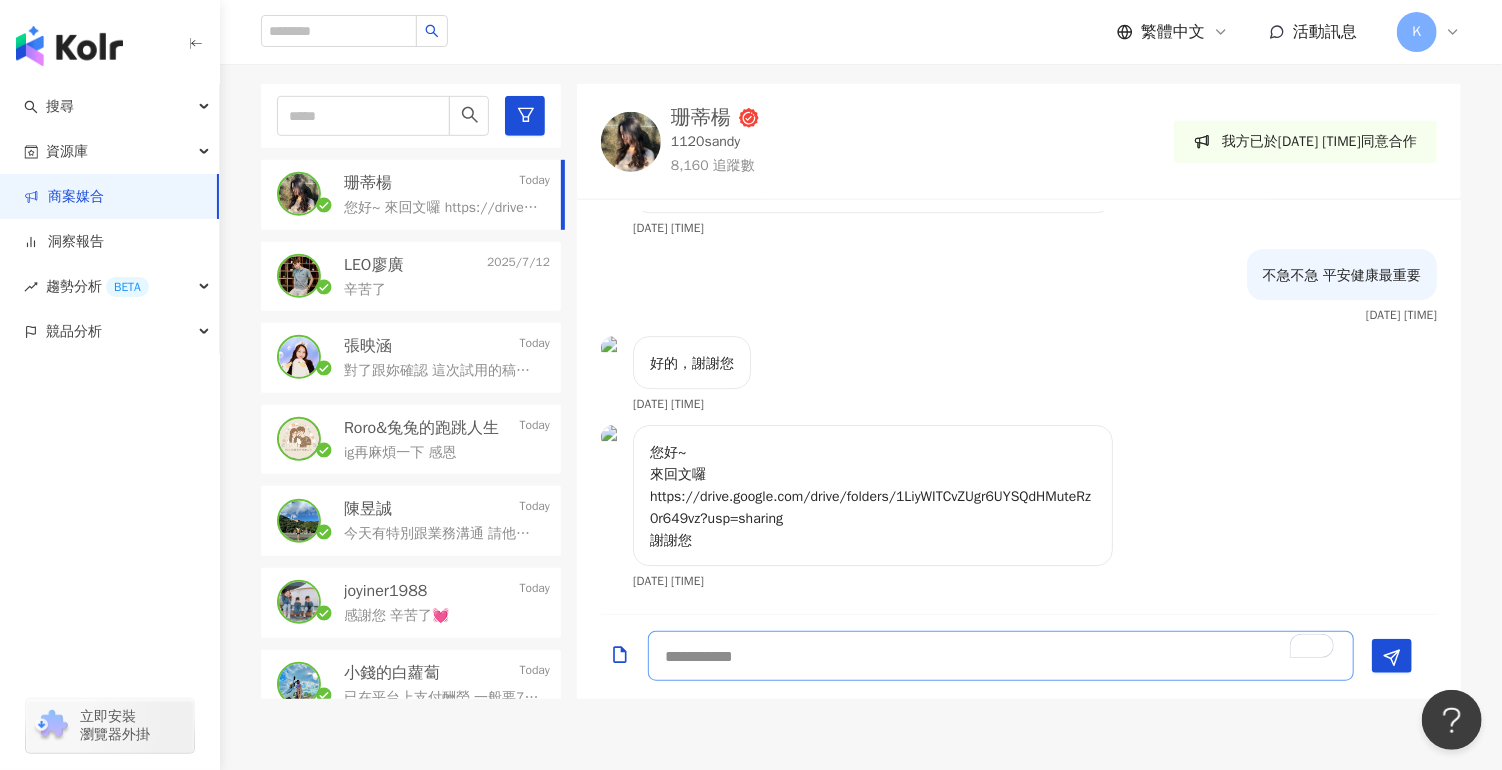 click at bounding box center (1001, 656) 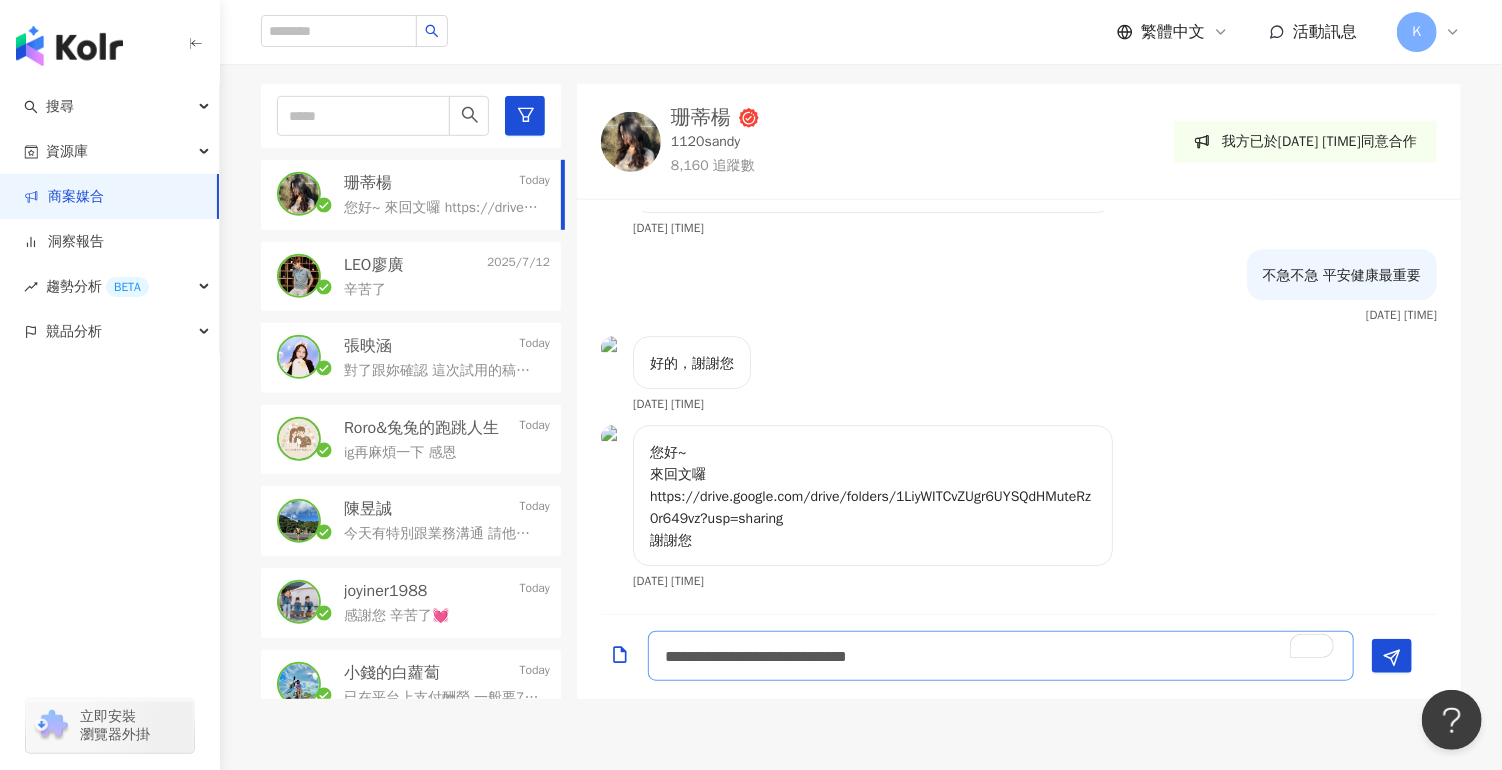type on "**********" 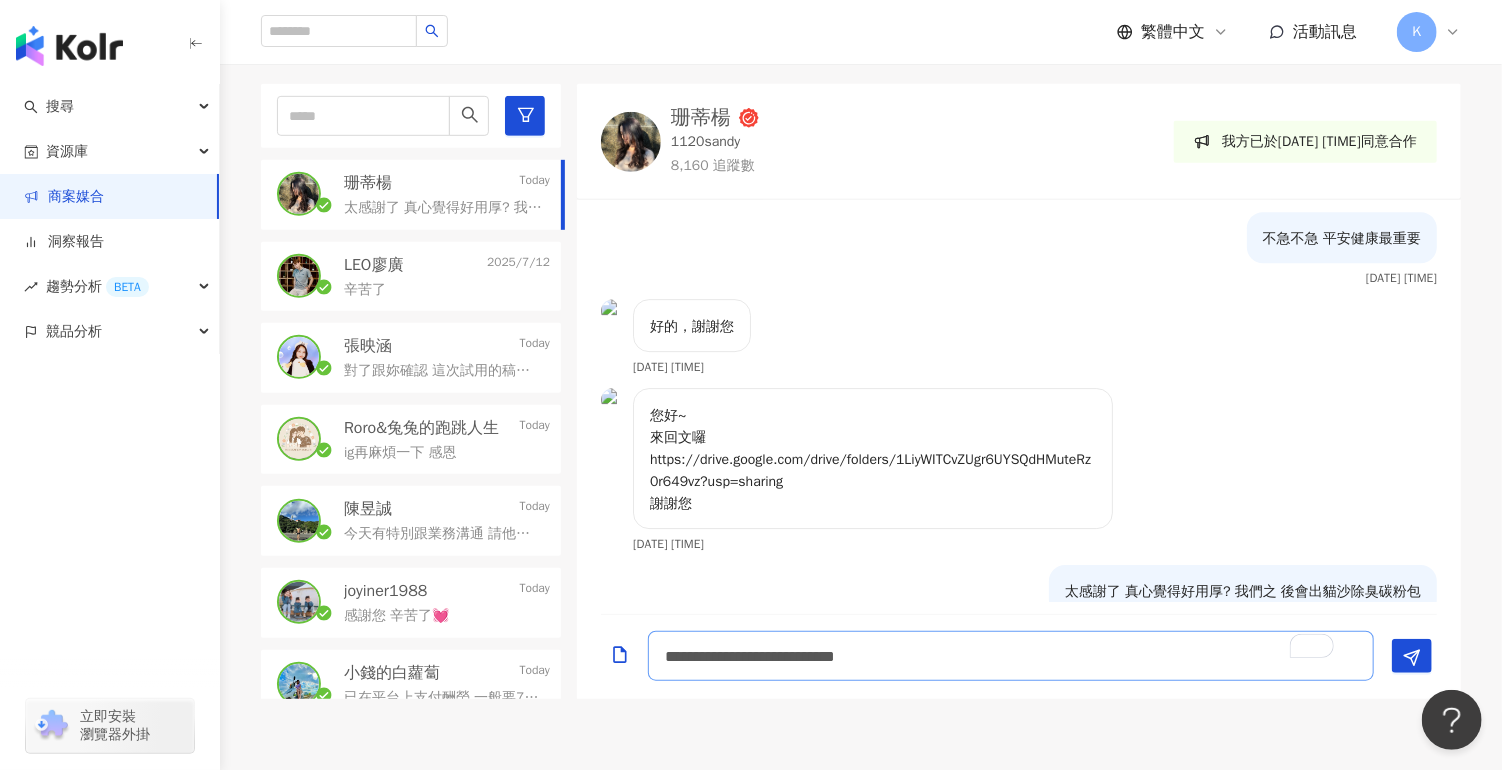scroll, scrollTop: 3385, scrollLeft: 0, axis: vertical 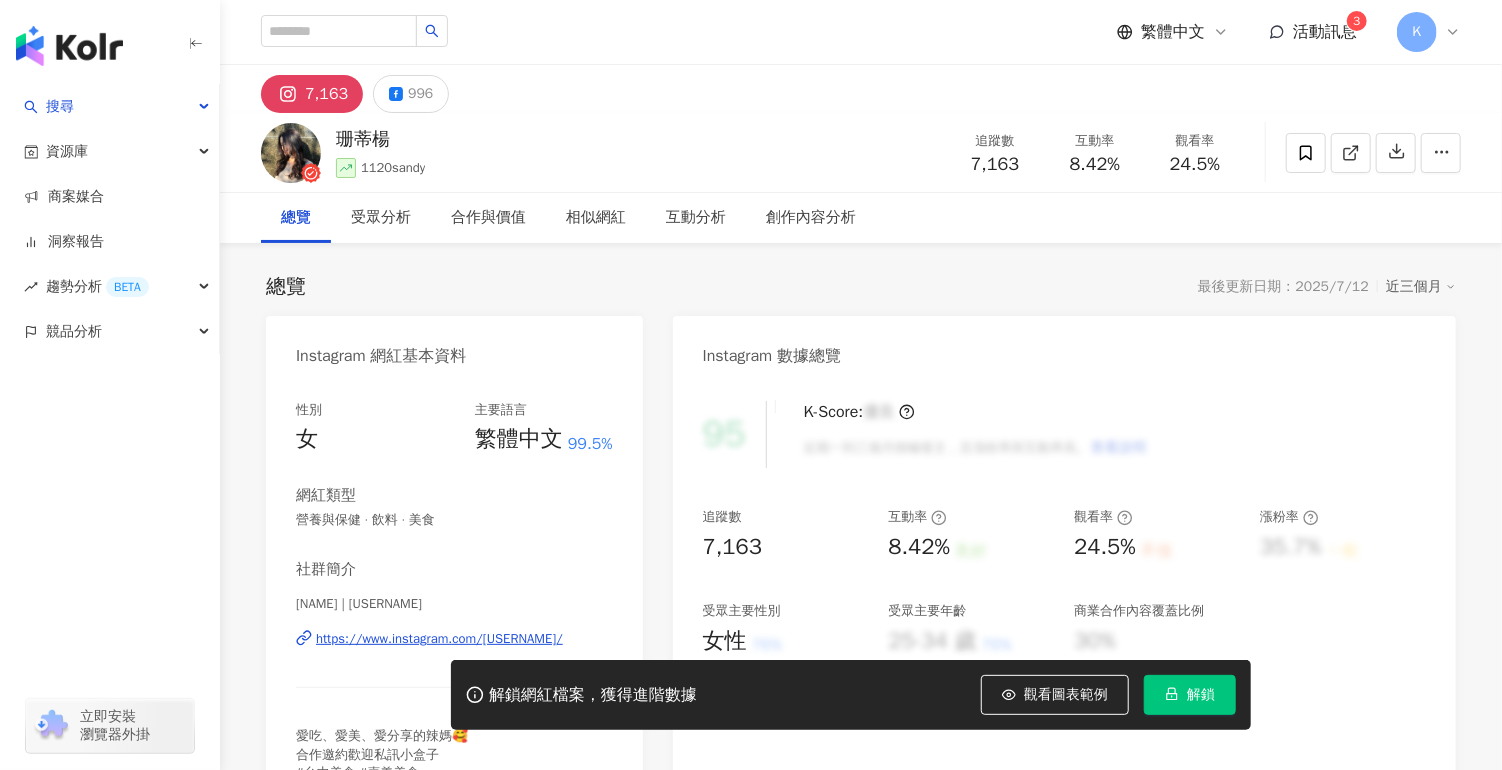 click on "珊蒂楊" at bounding box center (380, 139) 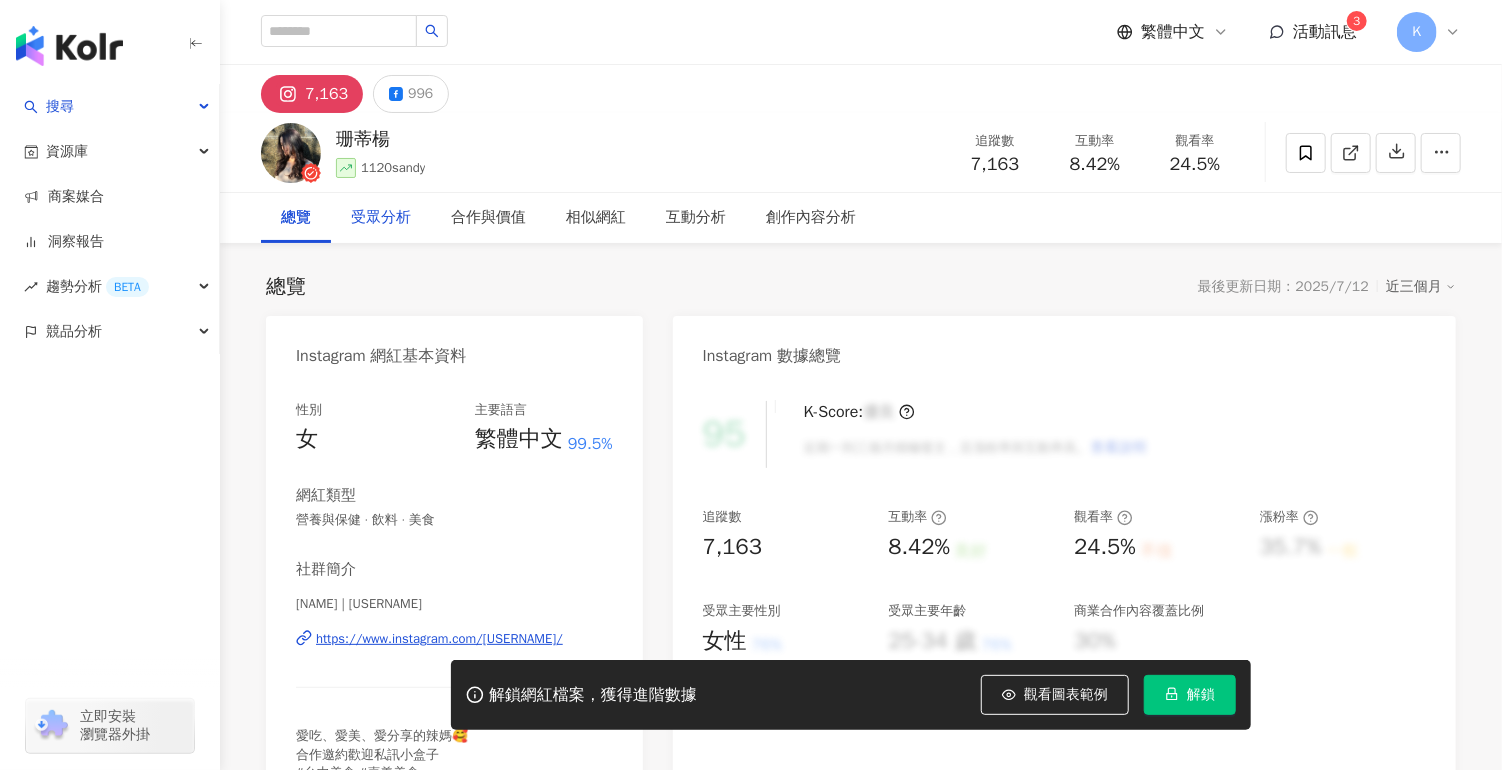 click at bounding box center [291, 153] 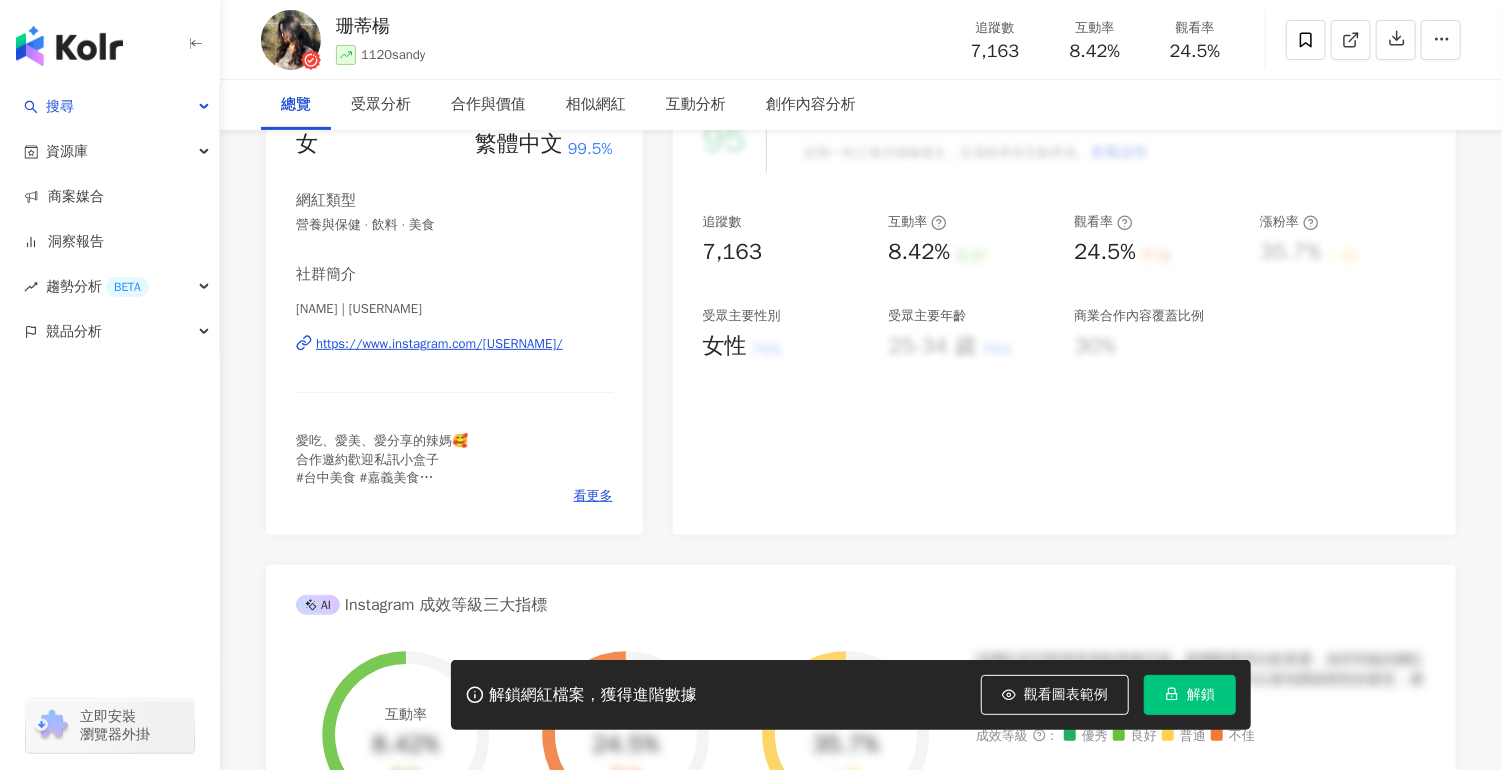 scroll, scrollTop: 300, scrollLeft: 0, axis: vertical 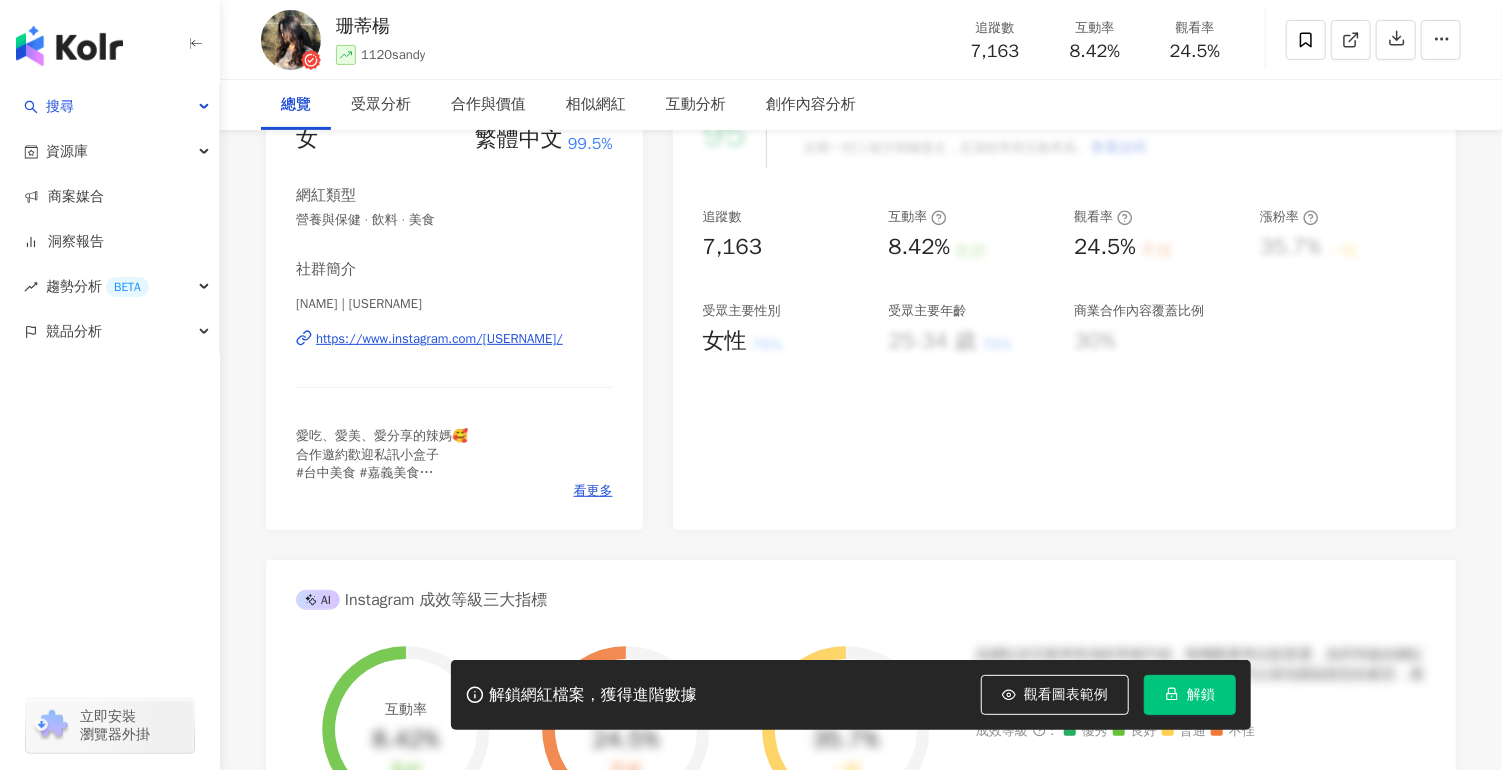click on "https://www.instagram.com/1120sandy/" at bounding box center (439, 339) 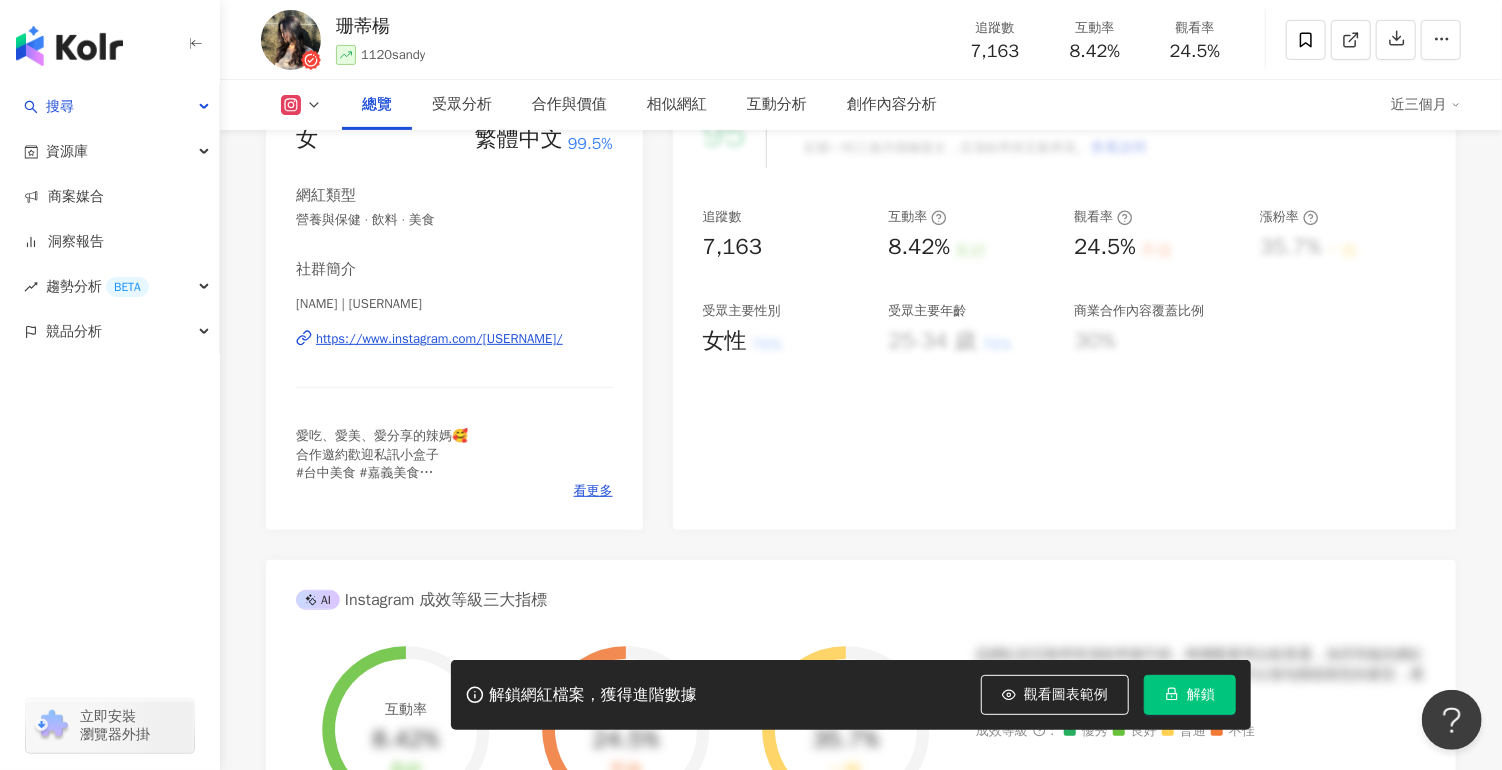 scroll, scrollTop: 0, scrollLeft: 0, axis: both 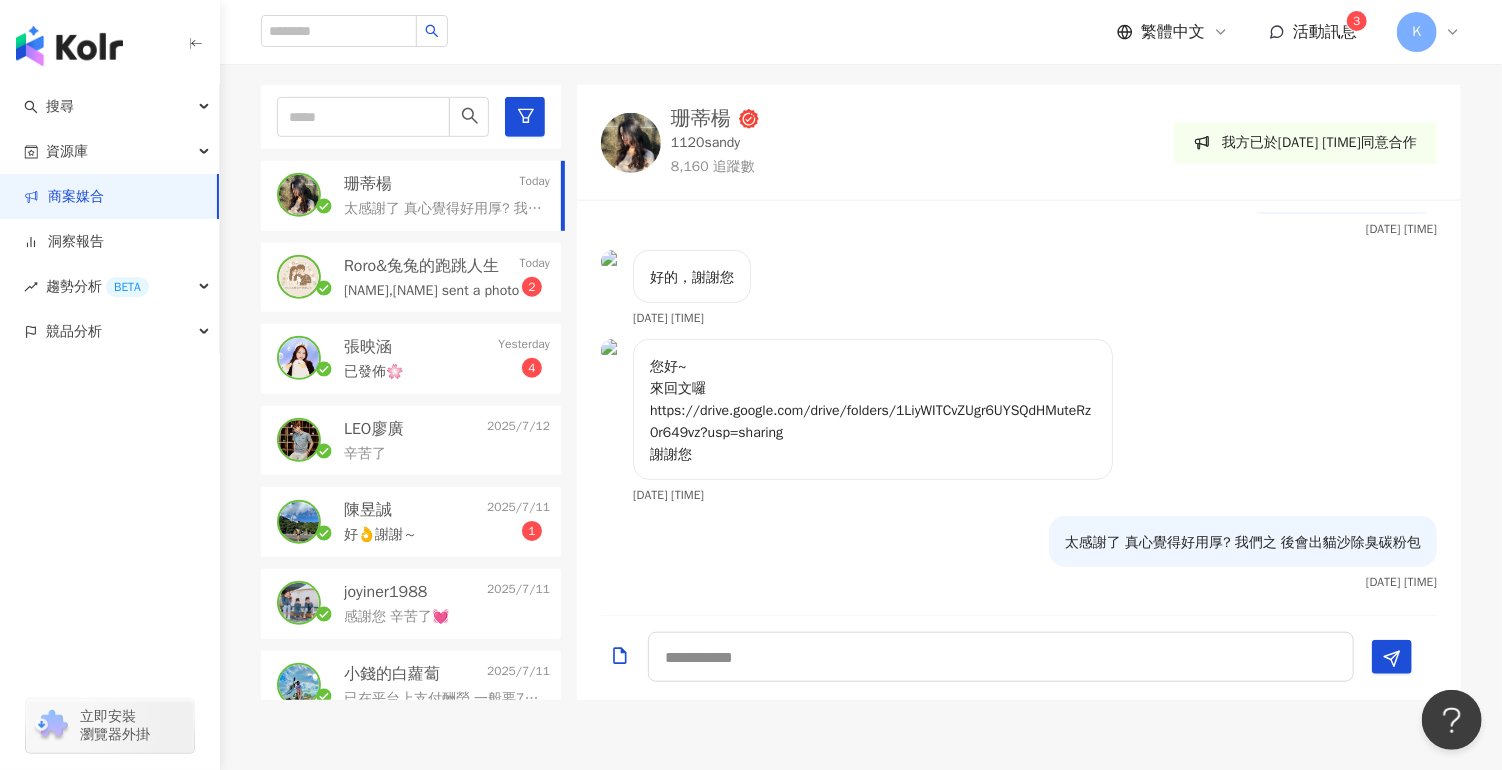 click on "Roro&兔兔的跑跳人生" at bounding box center [421, 266] 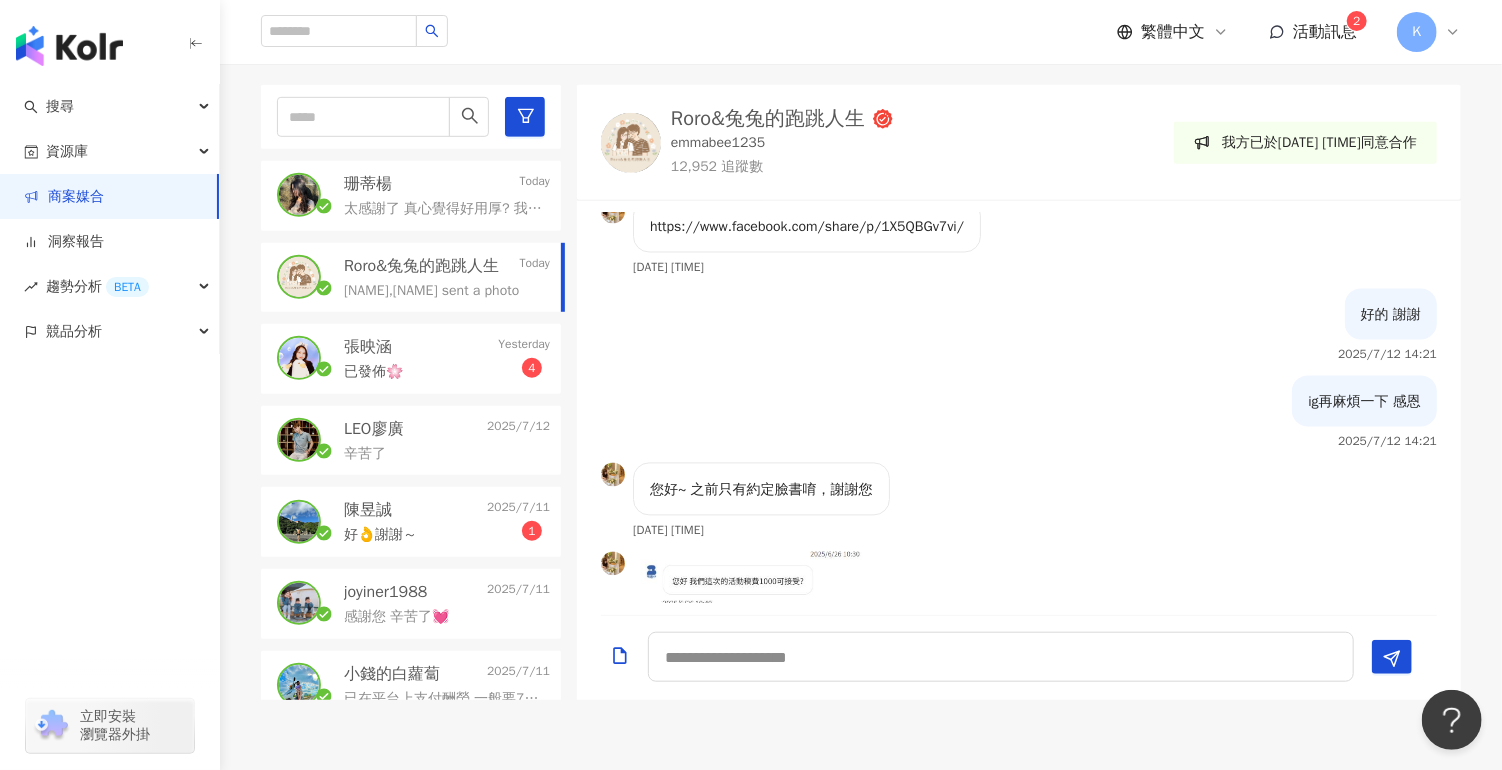 scroll, scrollTop: 2238, scrollLeft: 0, axis: vertical 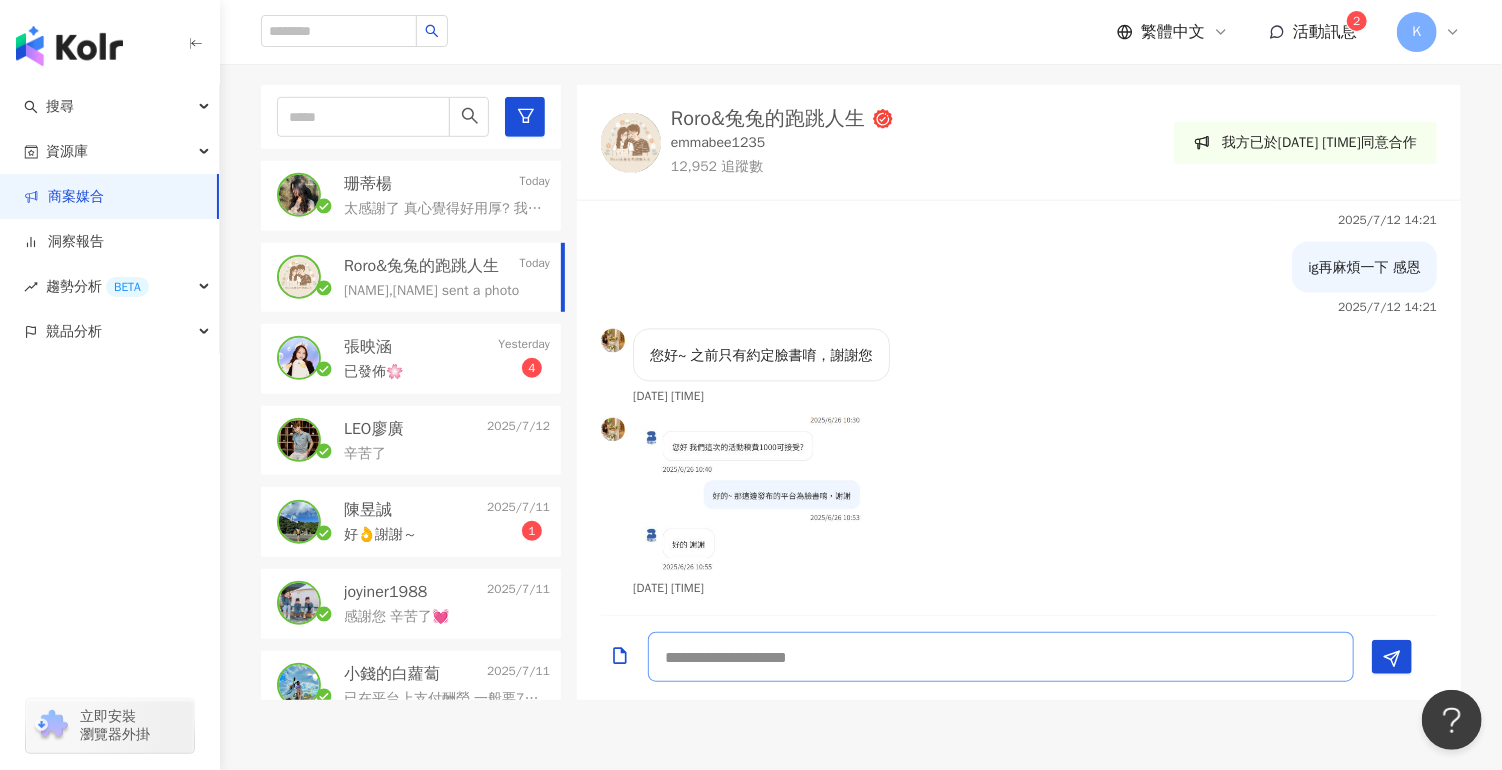 click at bounding box center (1001, 657) 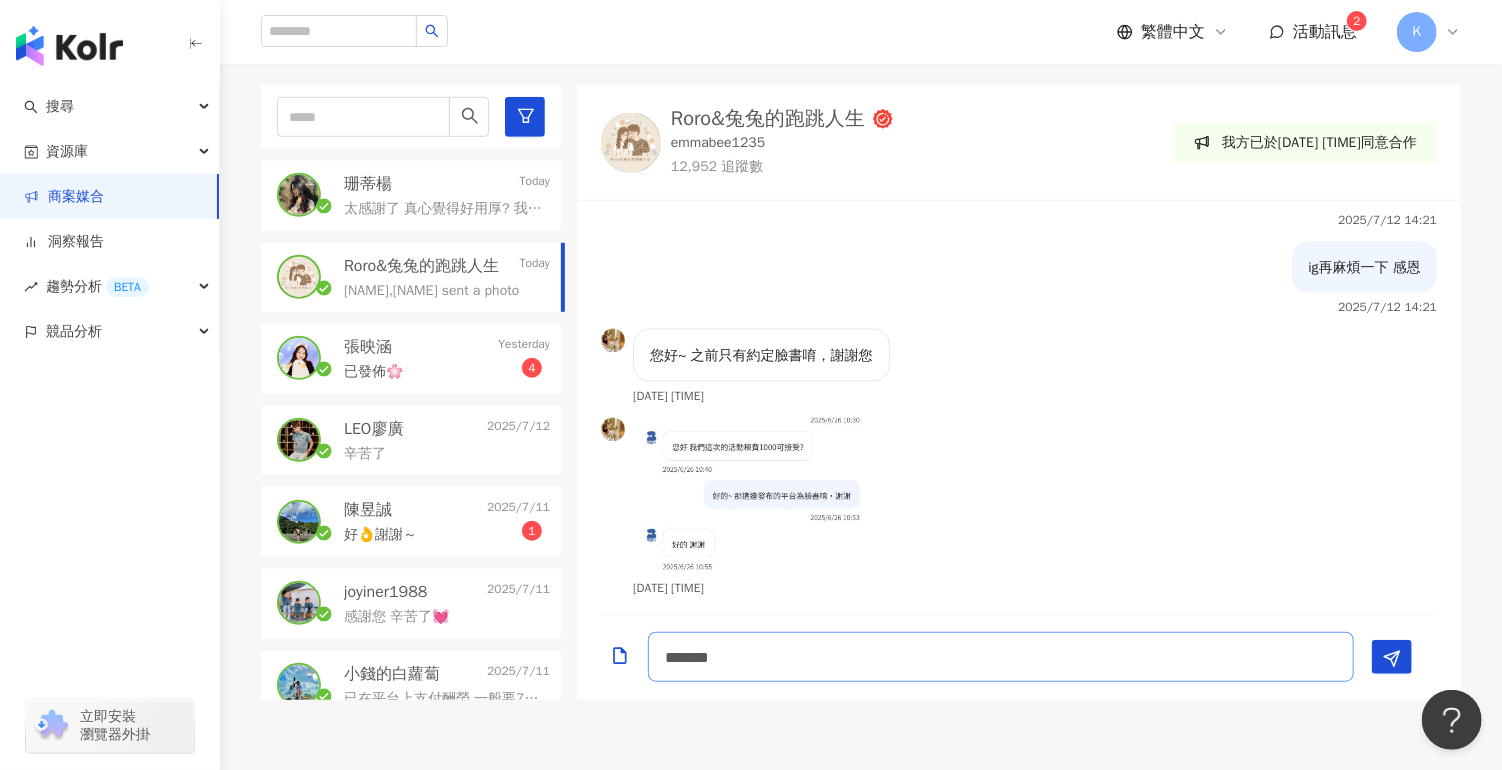 type on "******" 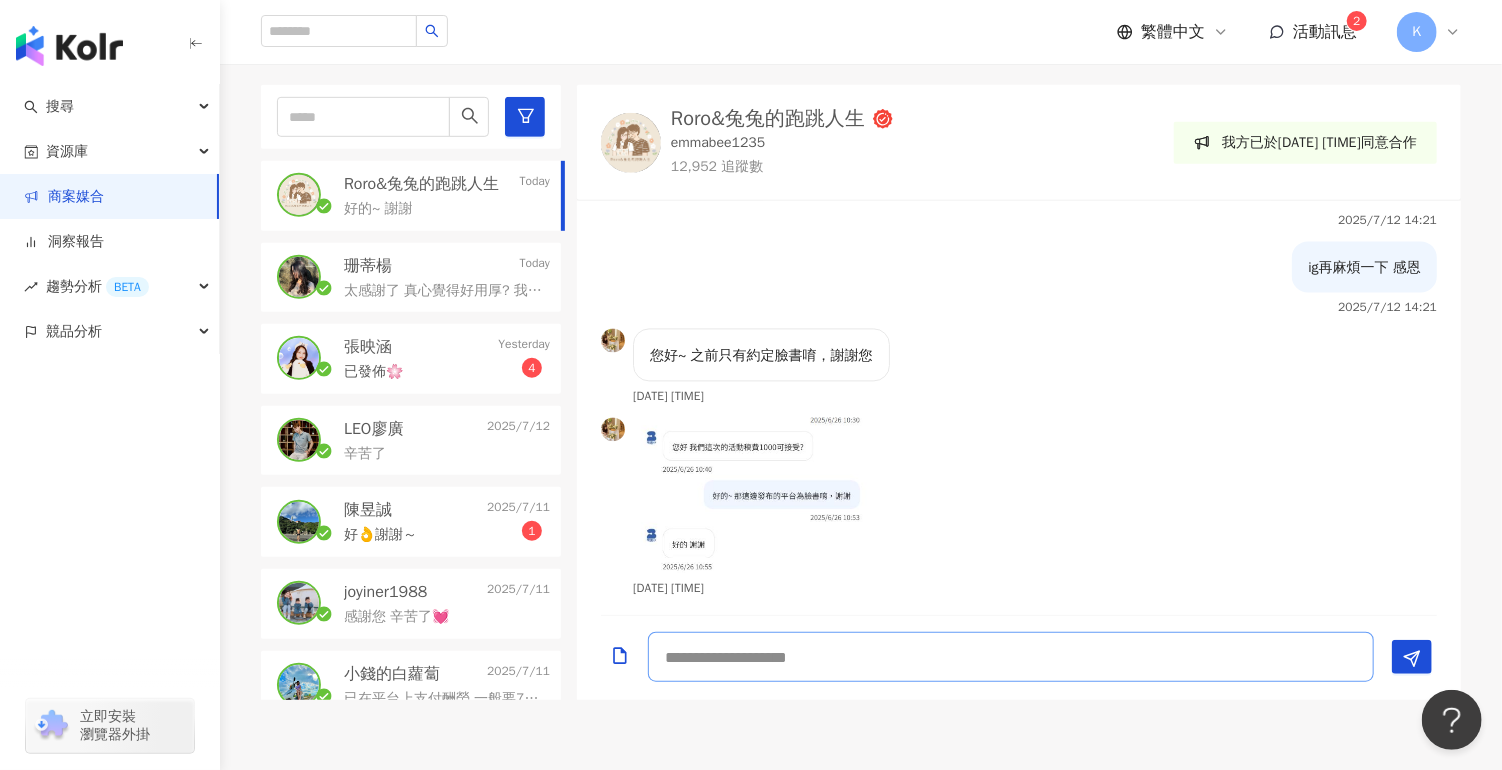 scroll, scrollTop: 2325, scrollLeft: 0, axis: vertical 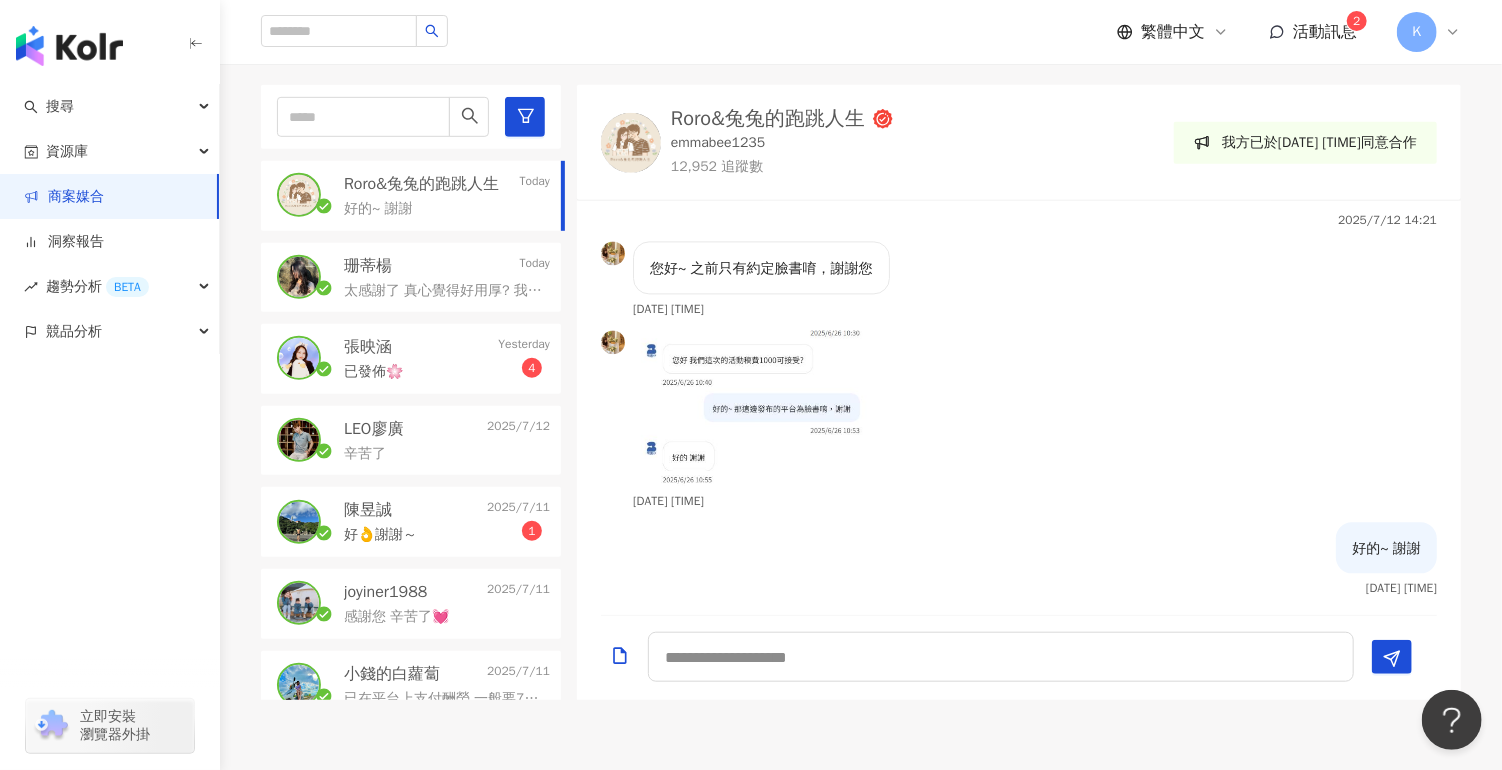 click on "已發佈🌸 4" at bounding box center [447, 370] 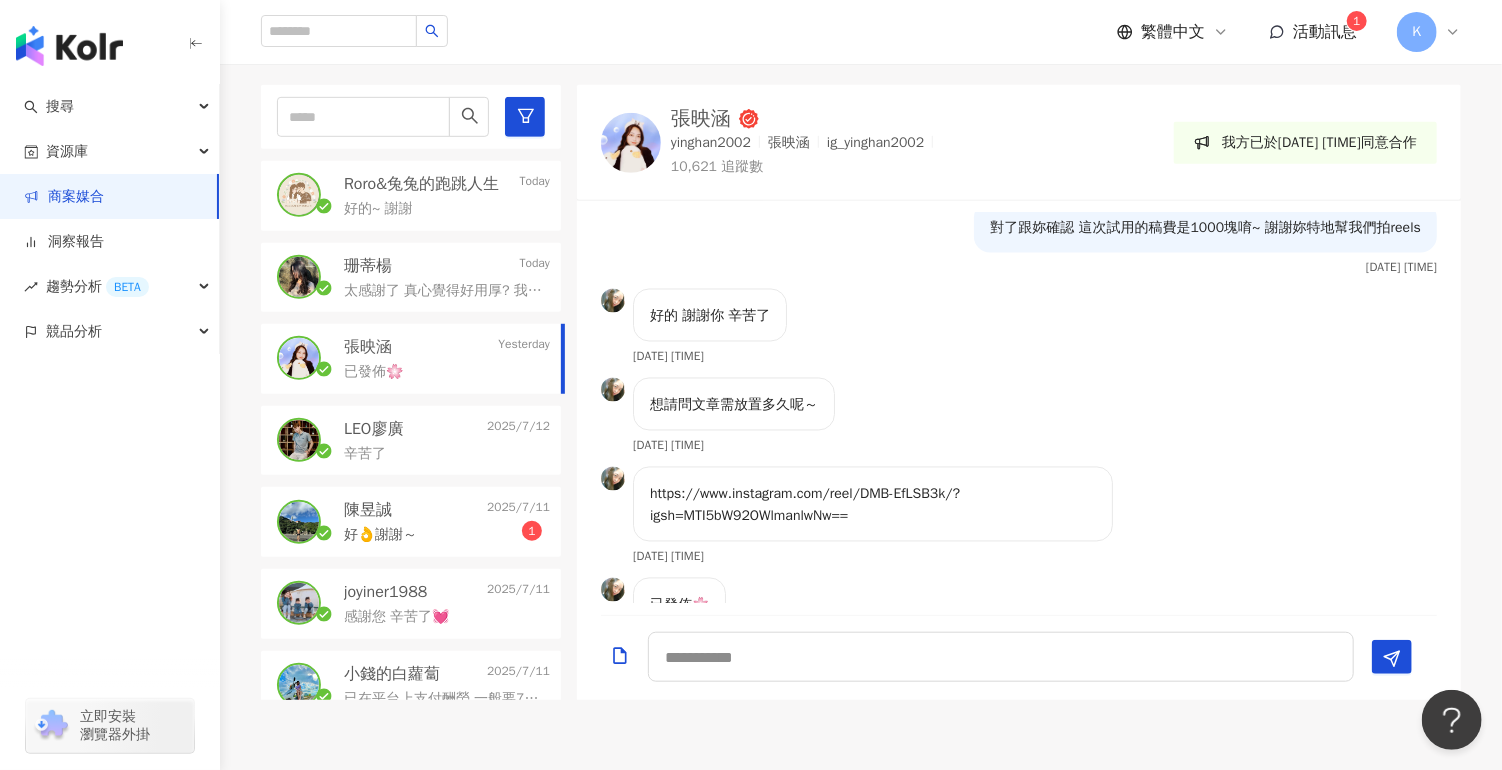 scroll, scrollTop: 2029, scrollLeft: 0, axis: vertical 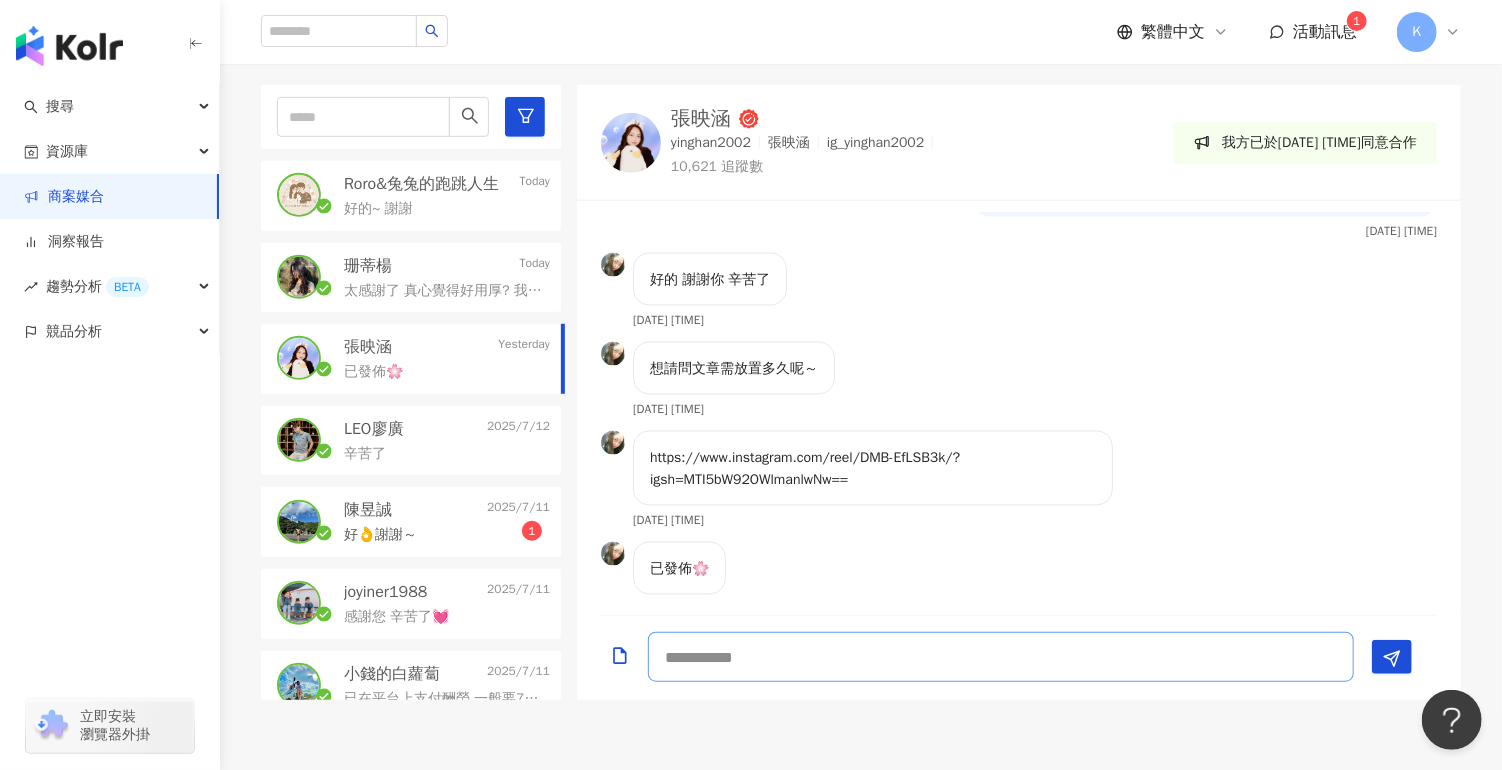 click at bounding box center (1001, 657) 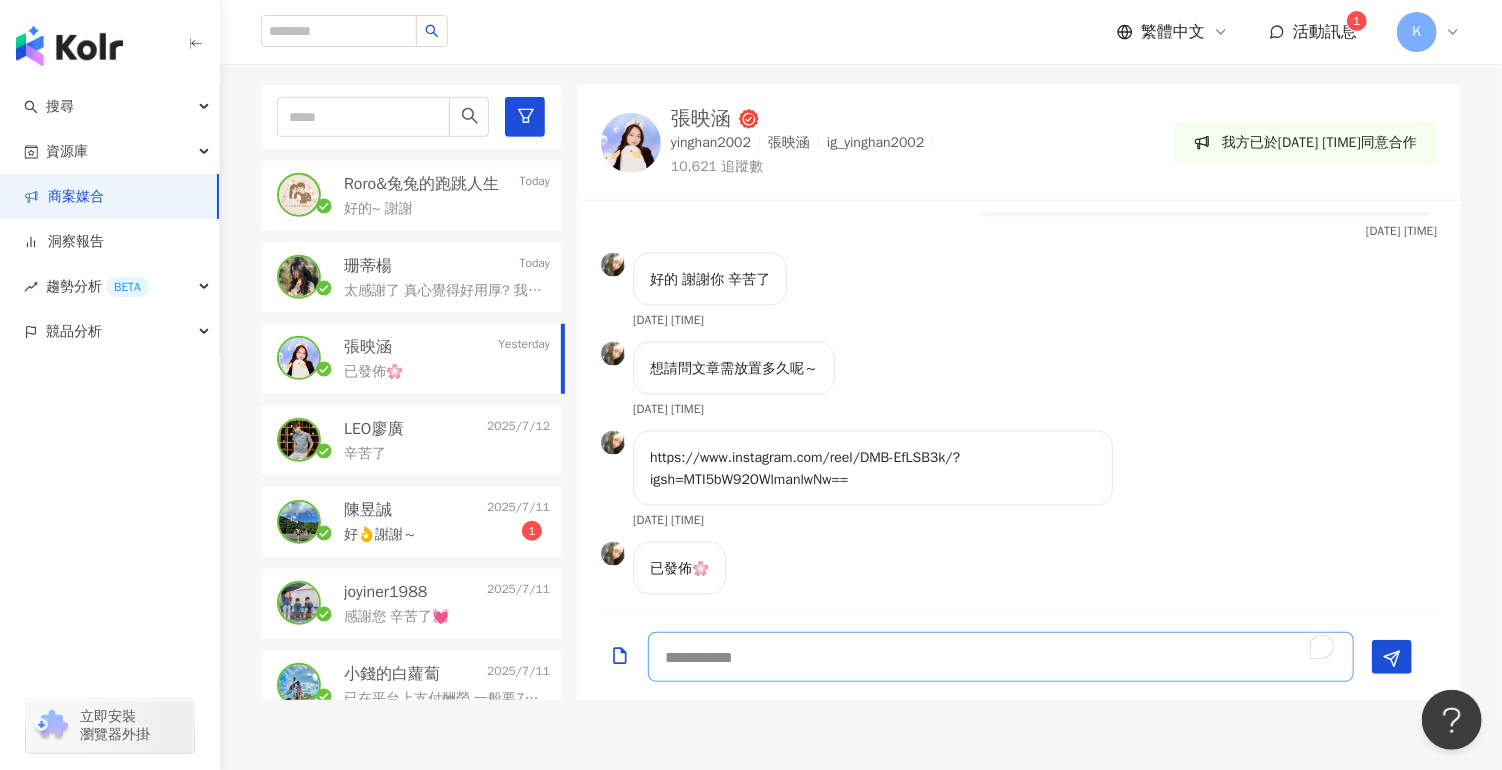 type on "*" 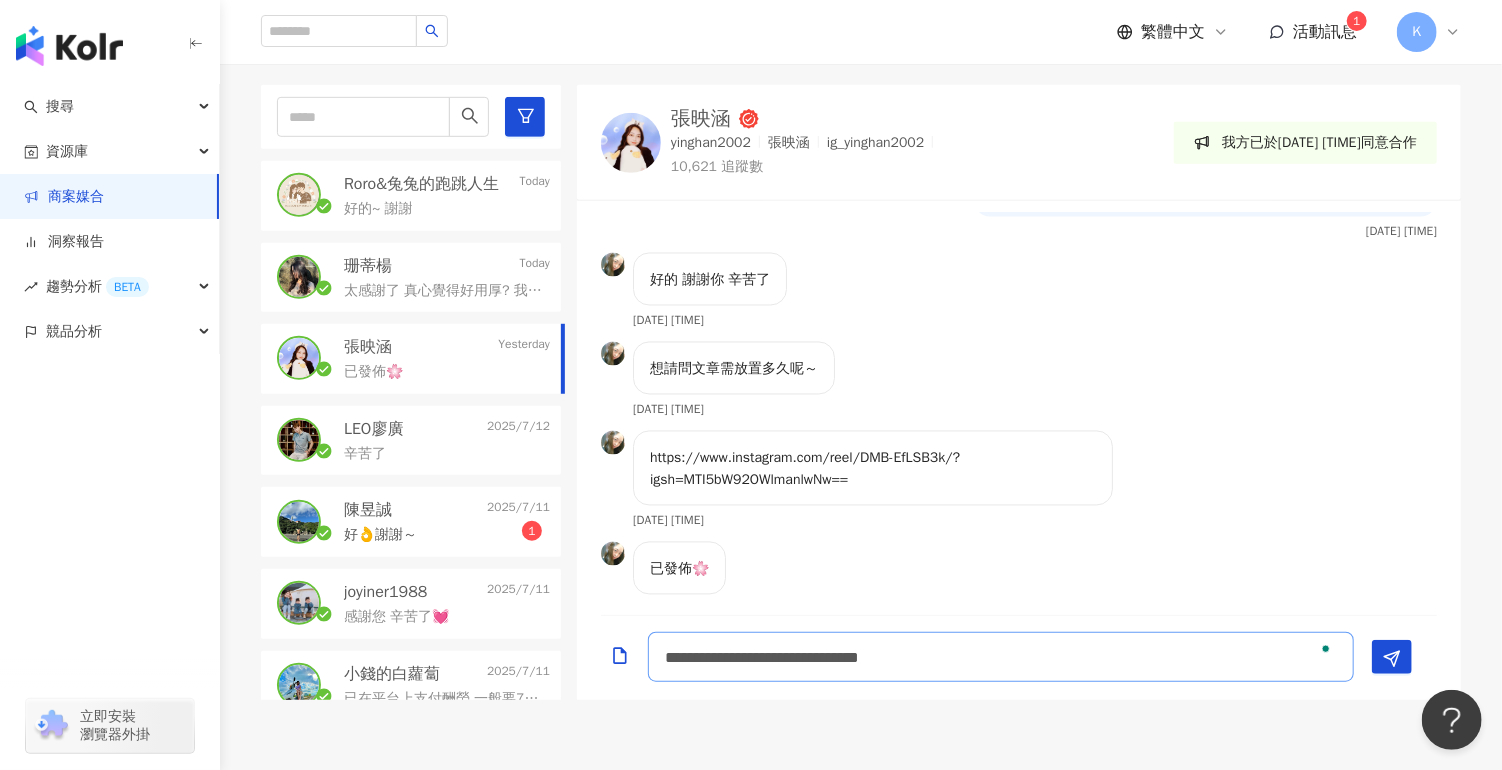 type on "**********" 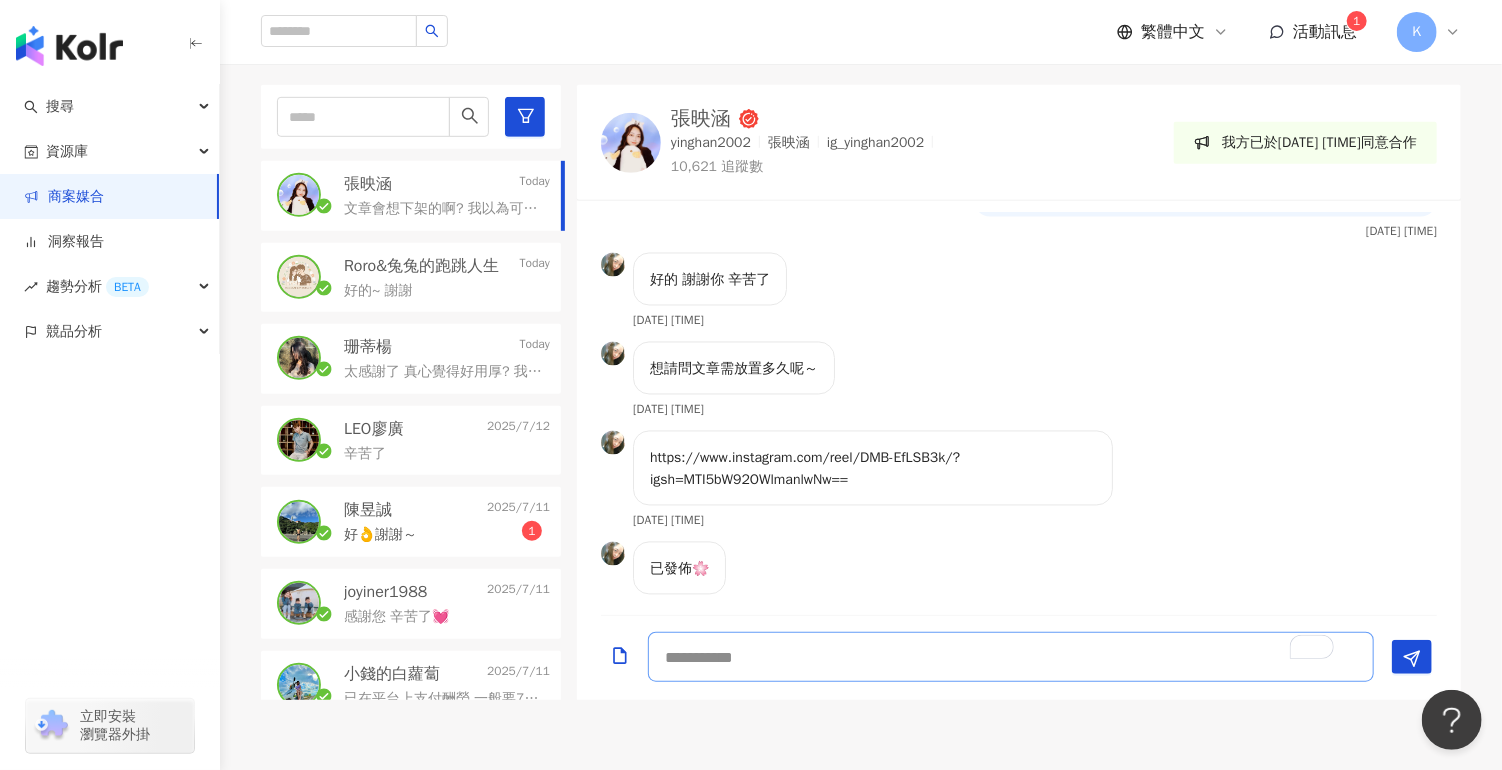 scroll, scrollTop: 2115, scrollLeft: 0, axis: vertical 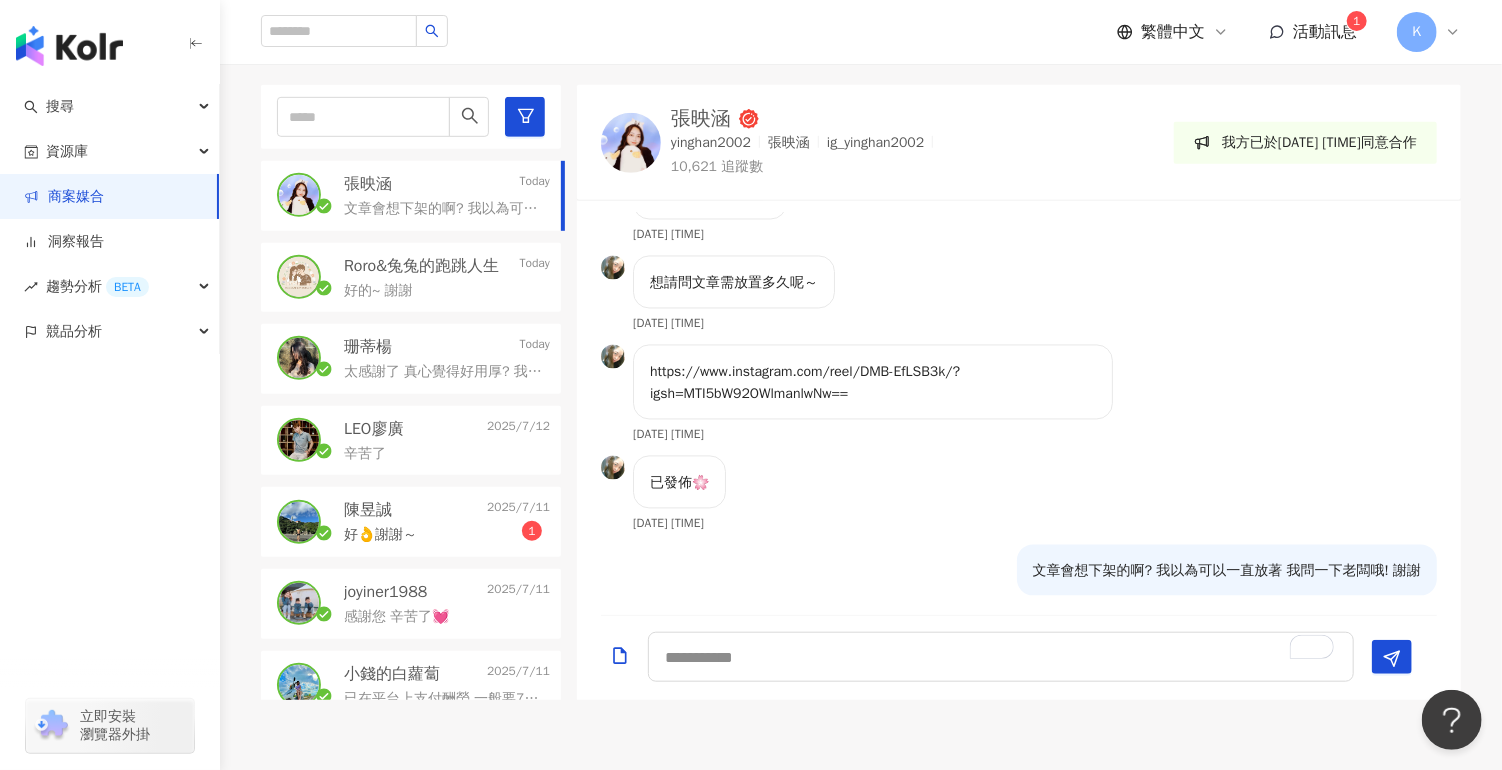 click on "[NAME] [DATE]" at bounding box center (447, 510) 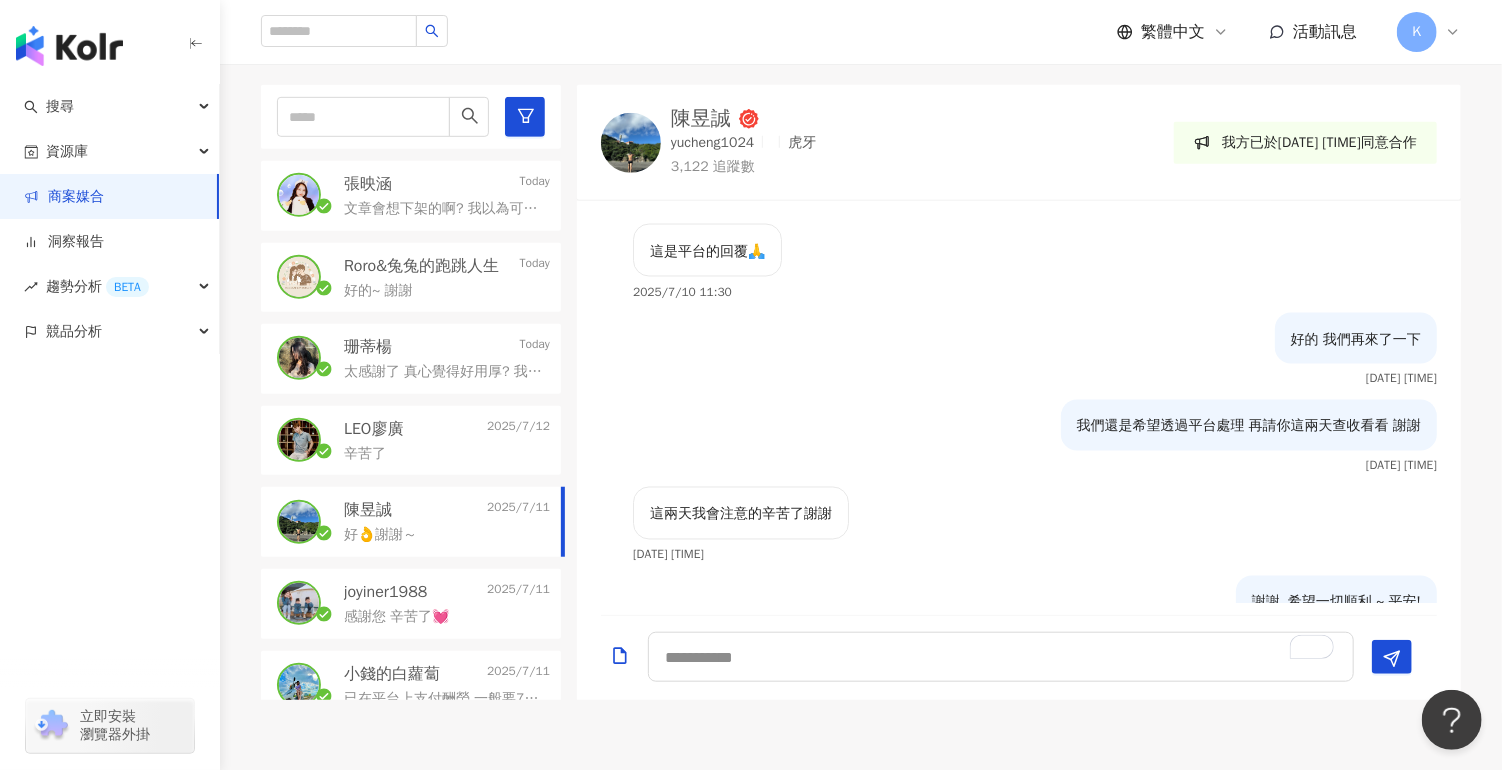 scroll, scrollTop: 1813, scrollLeft: 0, axis: vertical 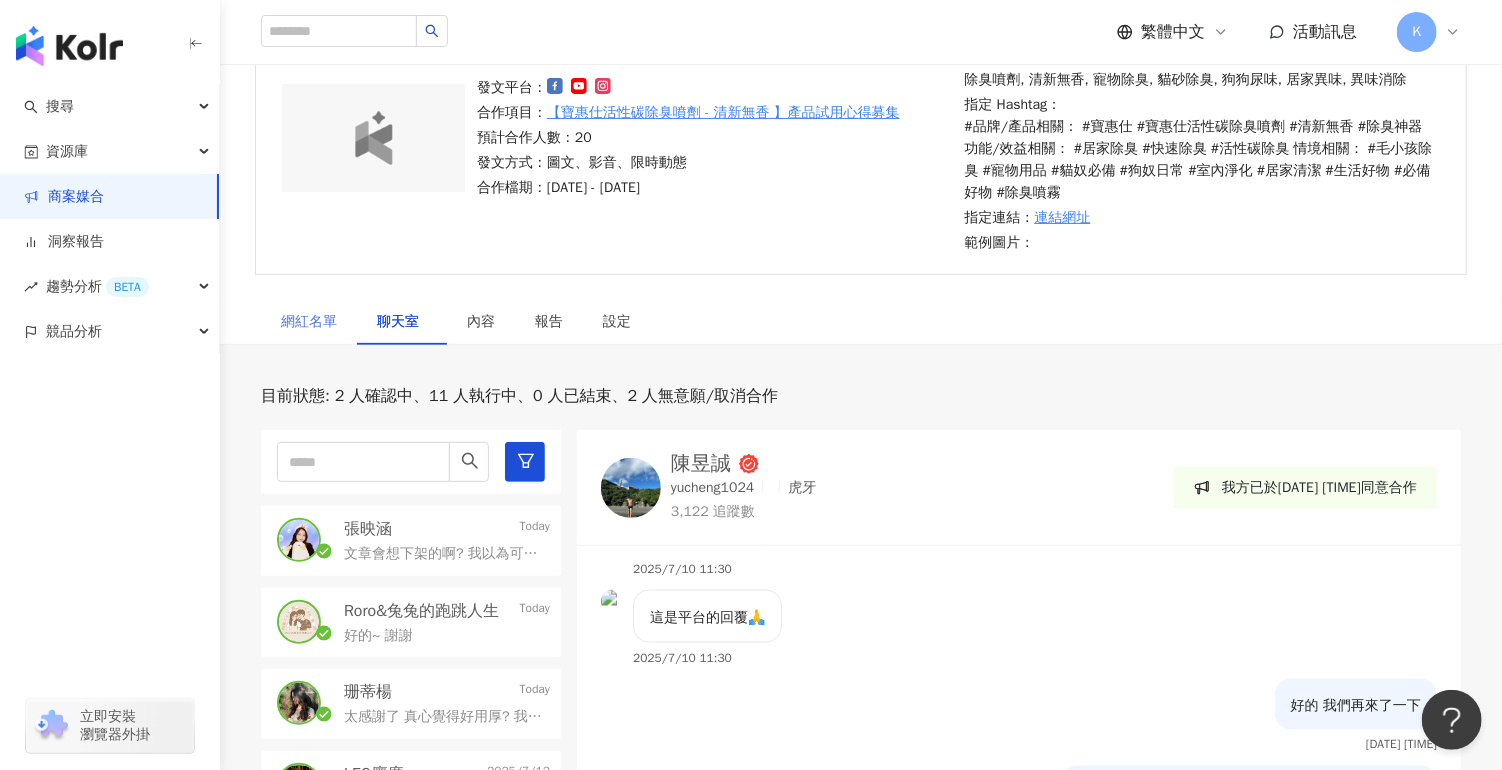 click on "網紅名單" at bounding box center (309, 322) 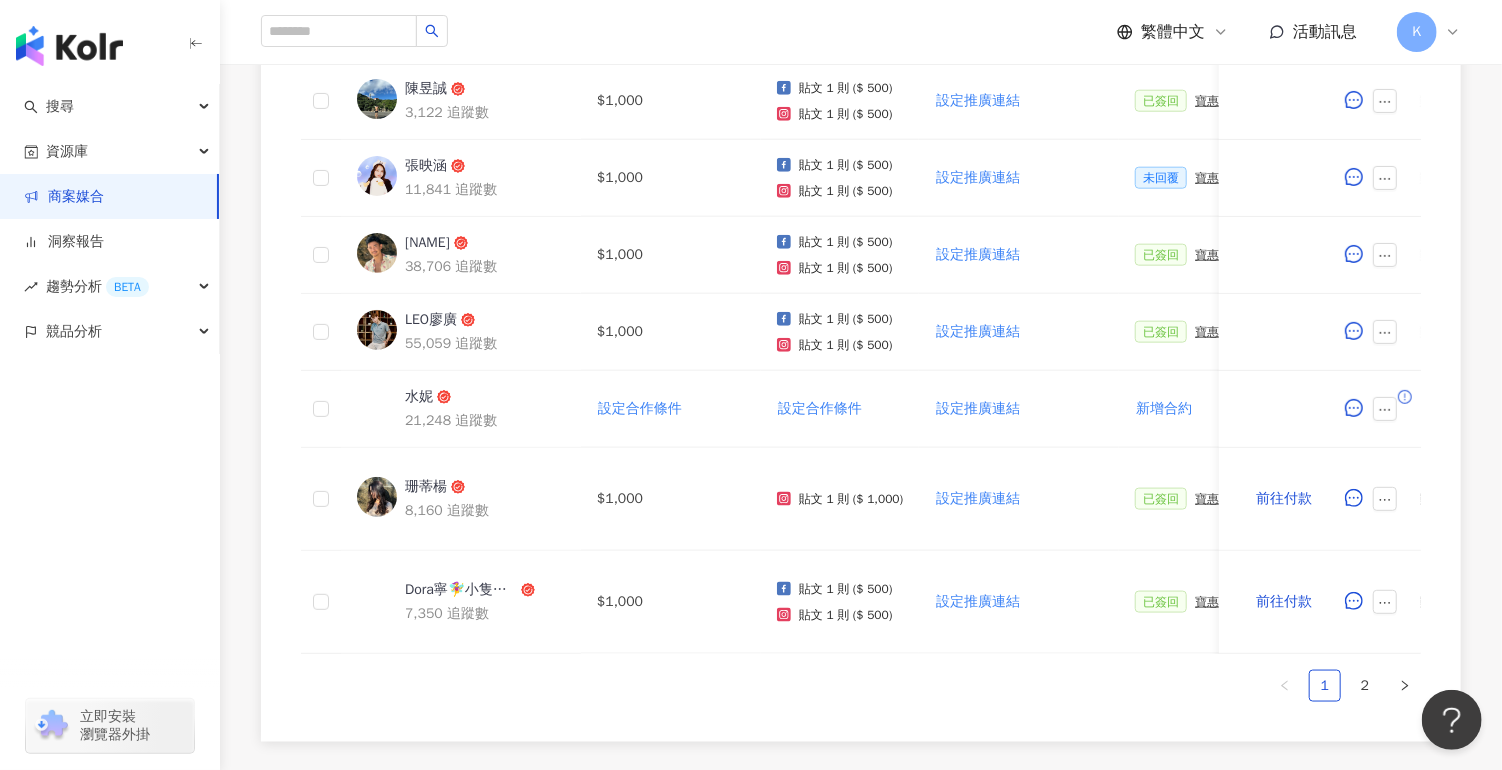 scroll, scrollTop: 1113, scrollLeft: 0, axis: vertical 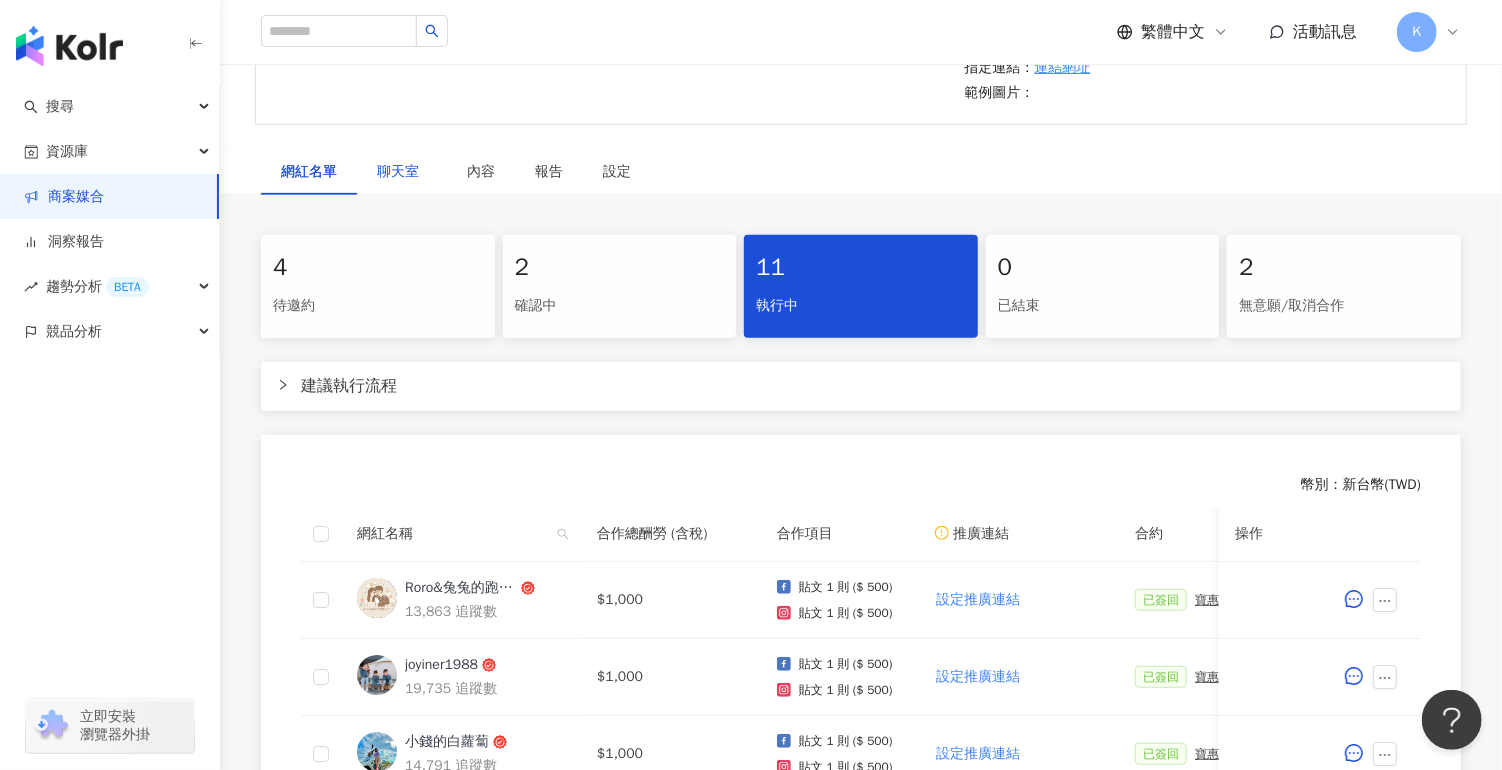 drag, startPoint x: 404, startPoint y: 178, endPoint x: 461, endPoint y: 234, distance: 79.9062 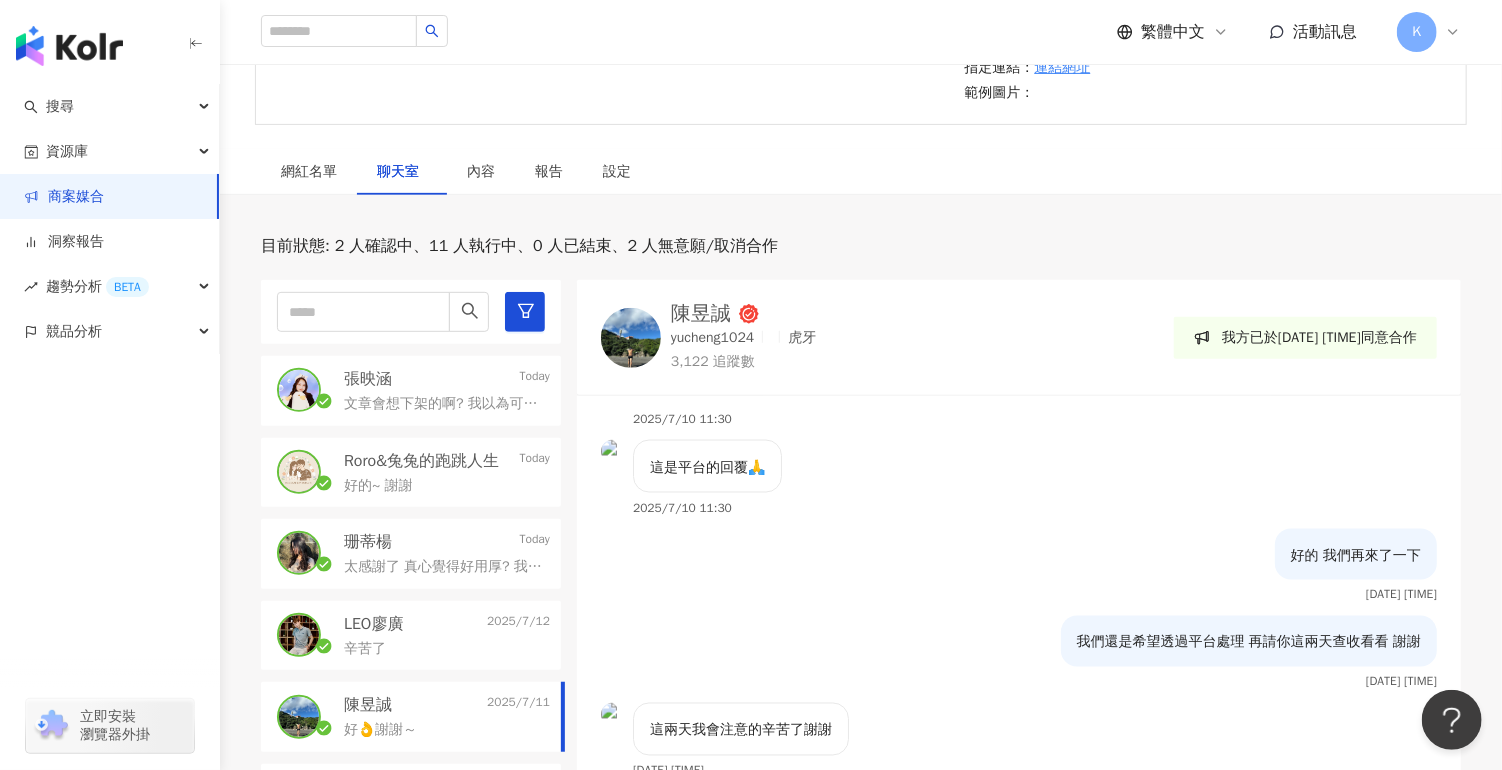 click on "文章會想下架的啊? 我以為可以一直放著 我問一下老闆哦! 謝謝" at bounding box center (447, 402) 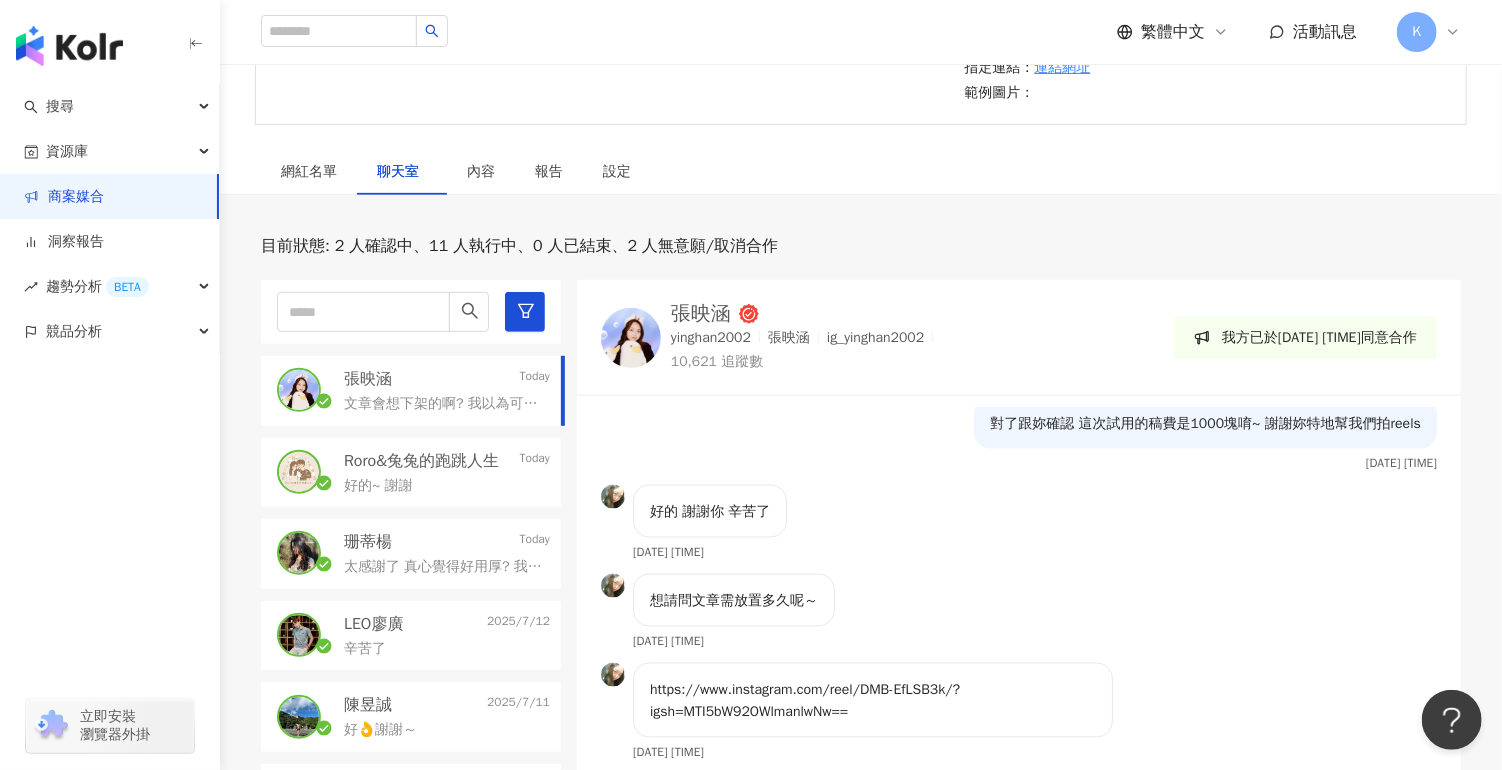 scroll, scrollTop: 2115, scrollLeft: 0, axis: vertical 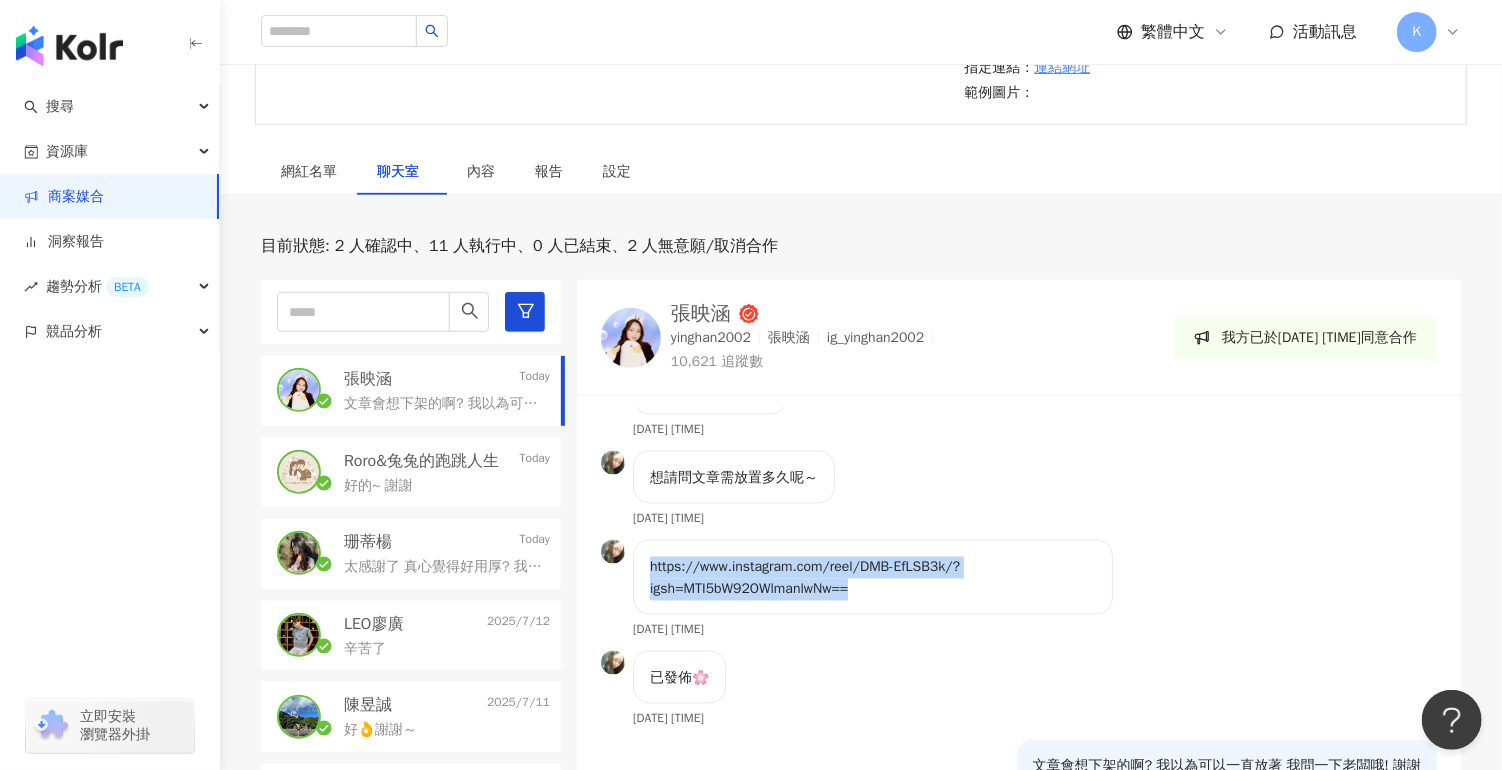 drag, startPoint x: 896, startPoint y: 557, endPoint x: 641, endPoint y: 533, distance: 256.12692 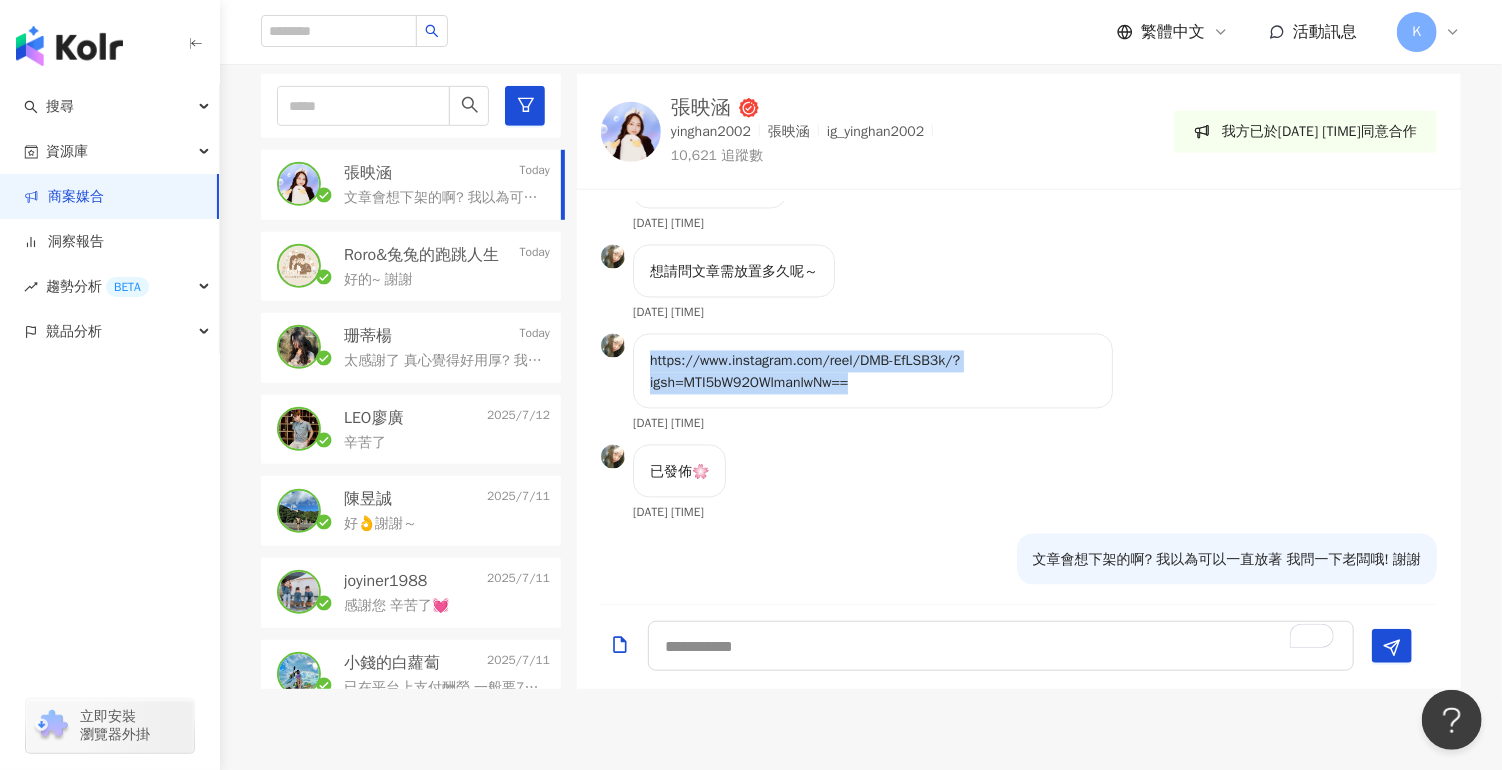 scroll, scrollTop: 709, scrollLeft: 0, axis: vertical 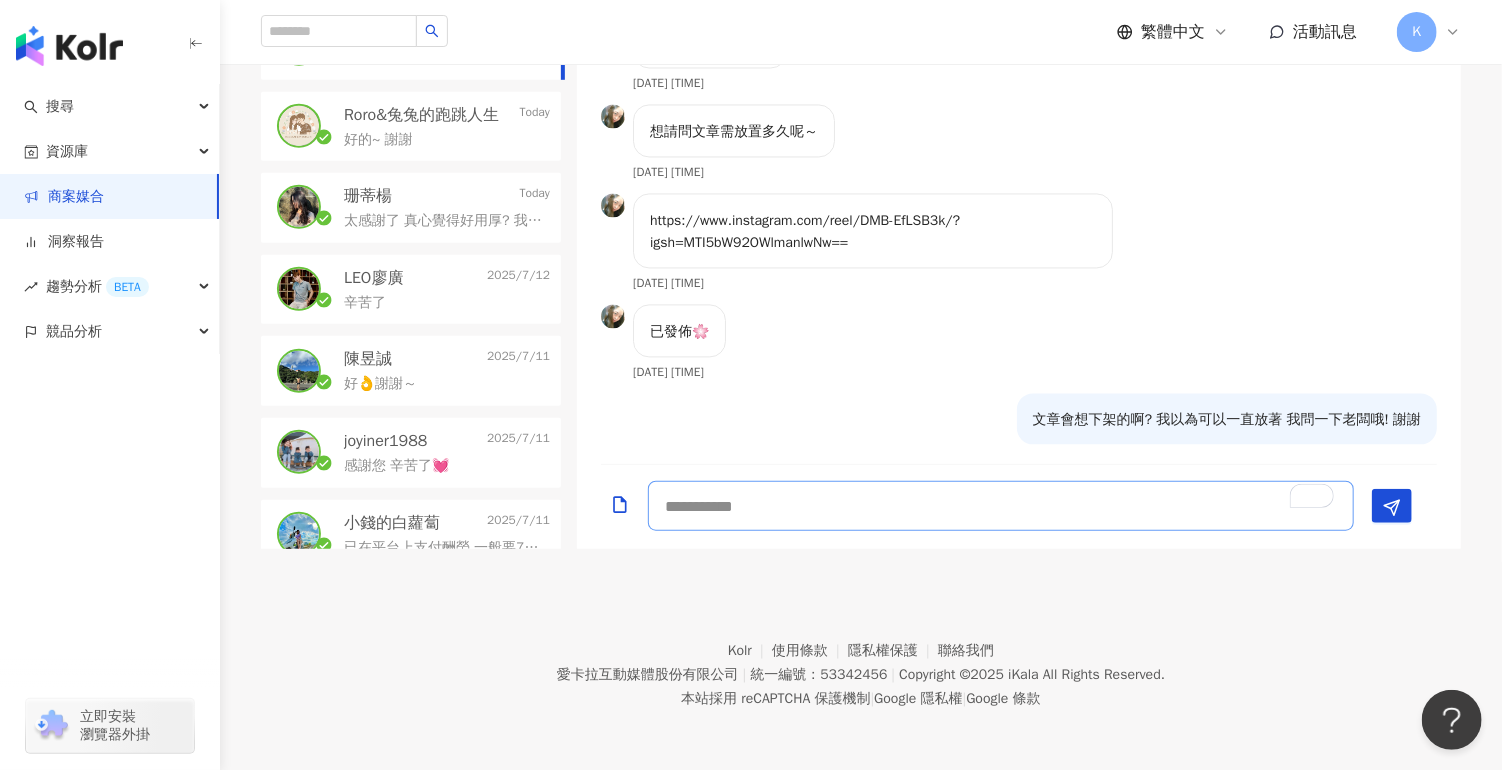 click at bounding box center (1001, 506) 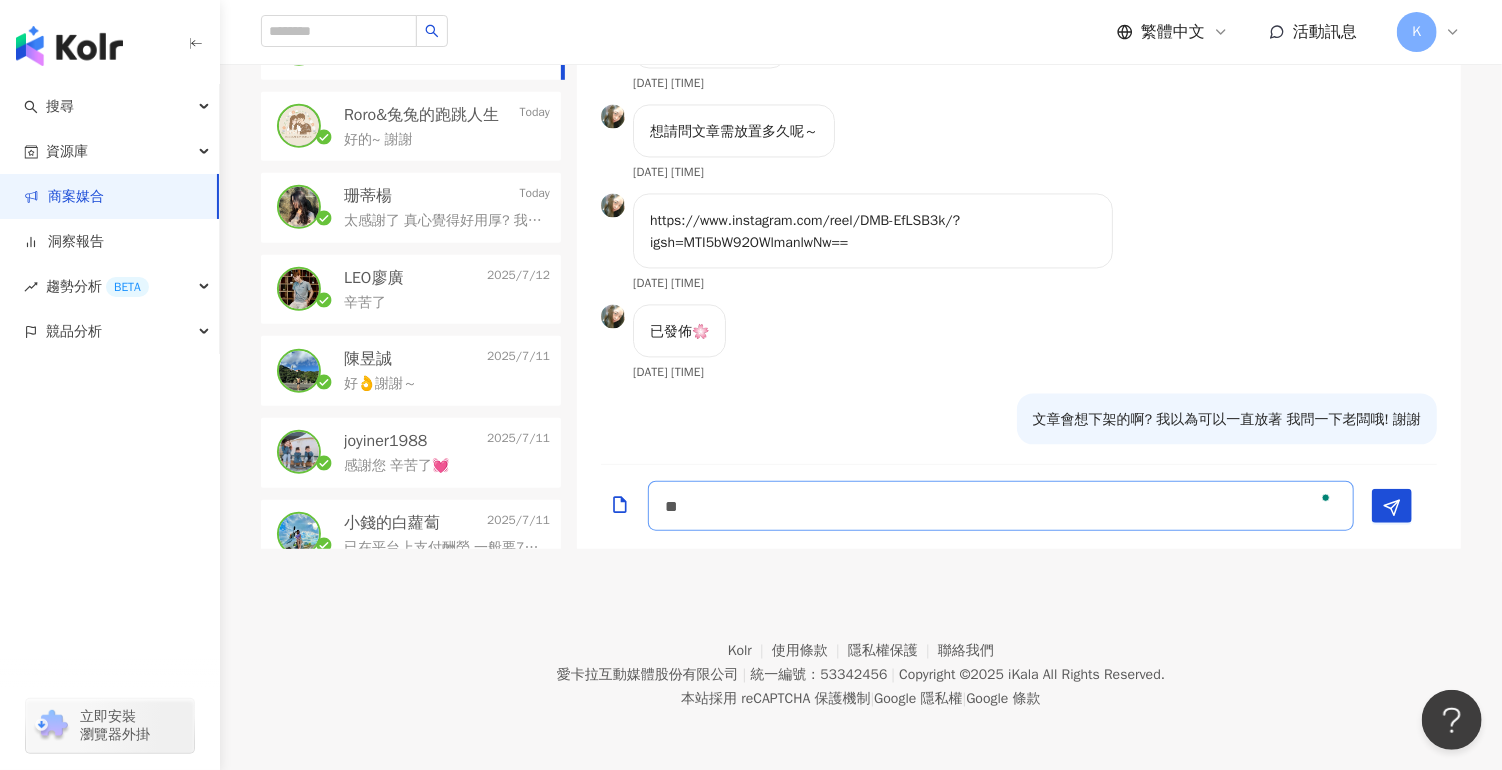 type on "*" 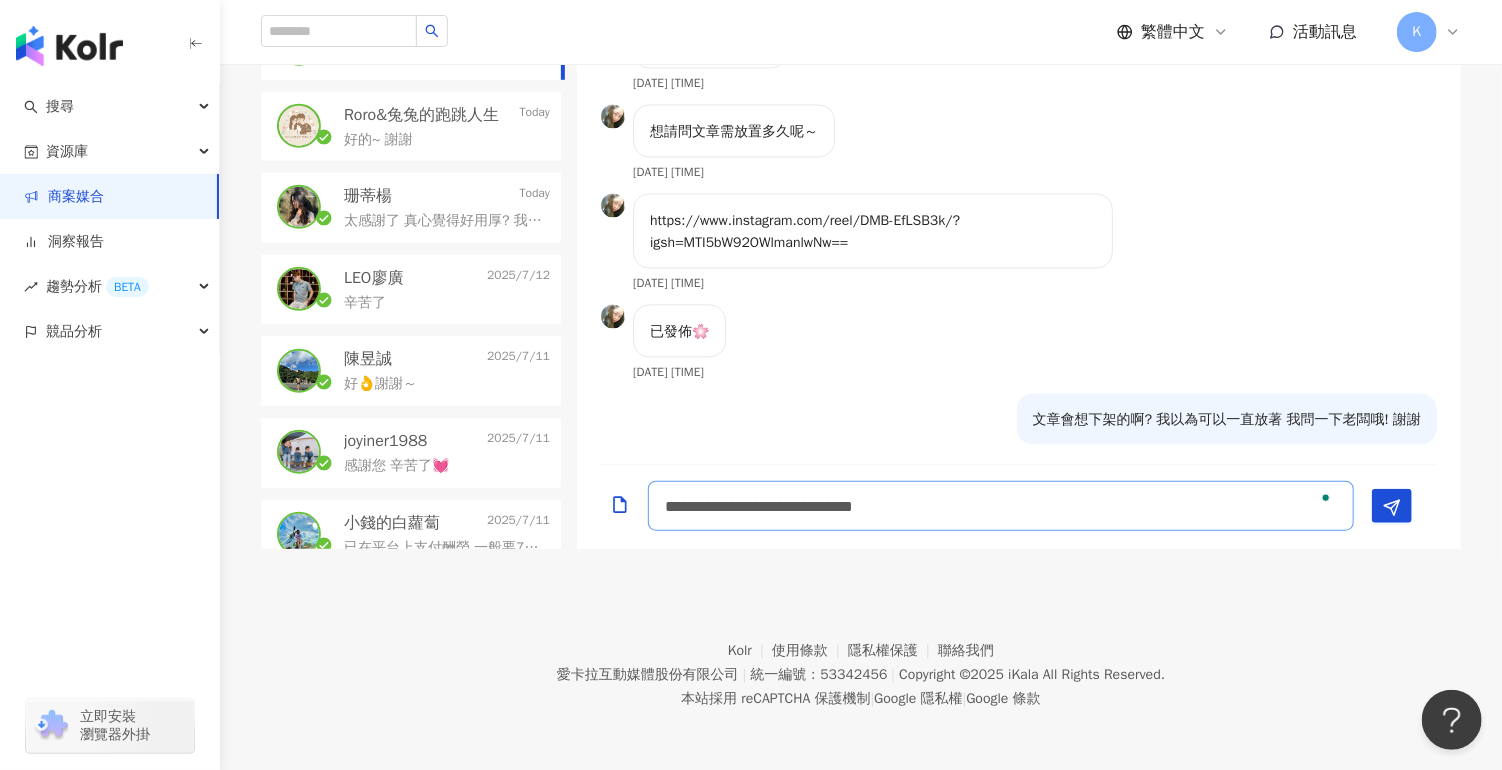 type on "**********" 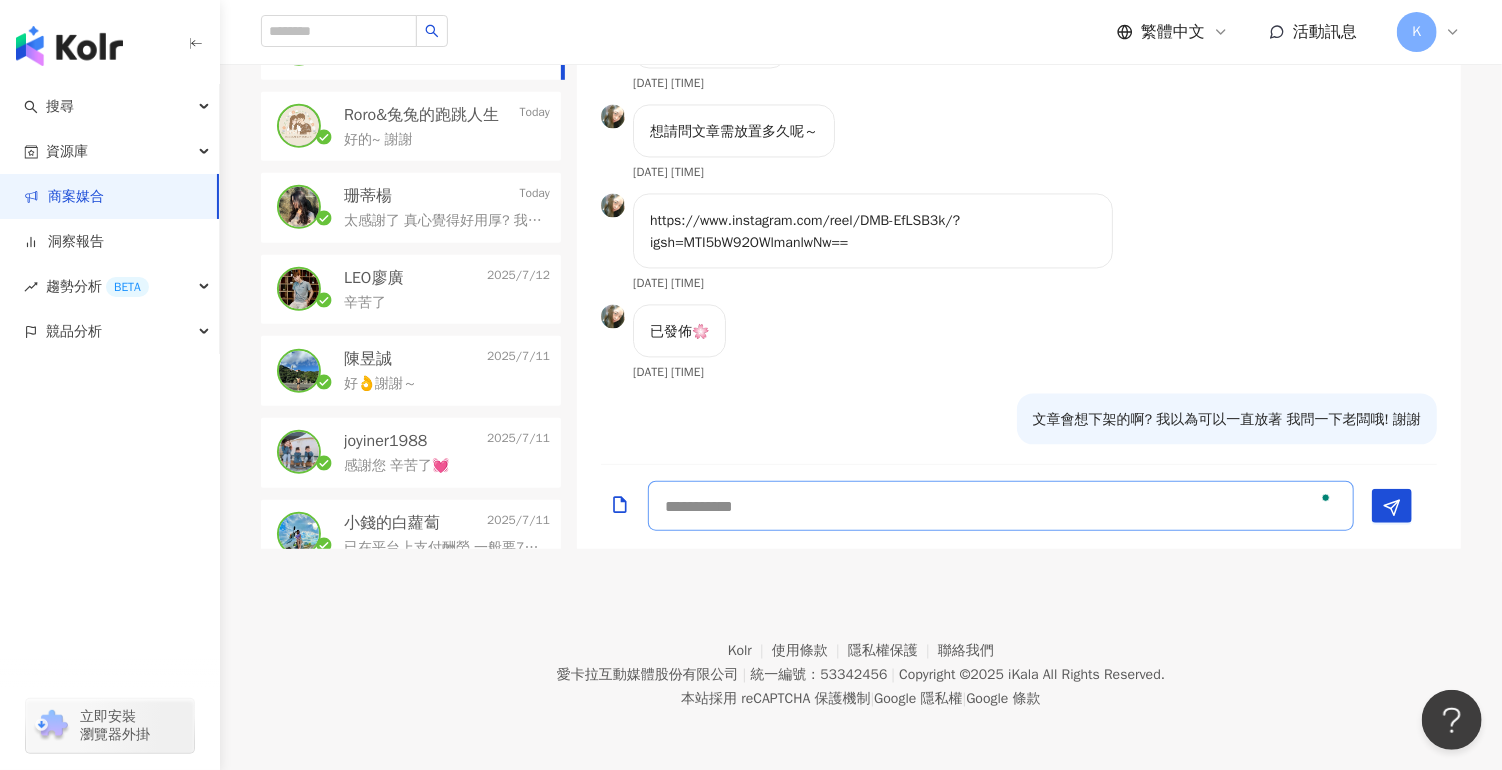 scroll, scrollTop: 2203, scrollLeft: 0, axis: vertical 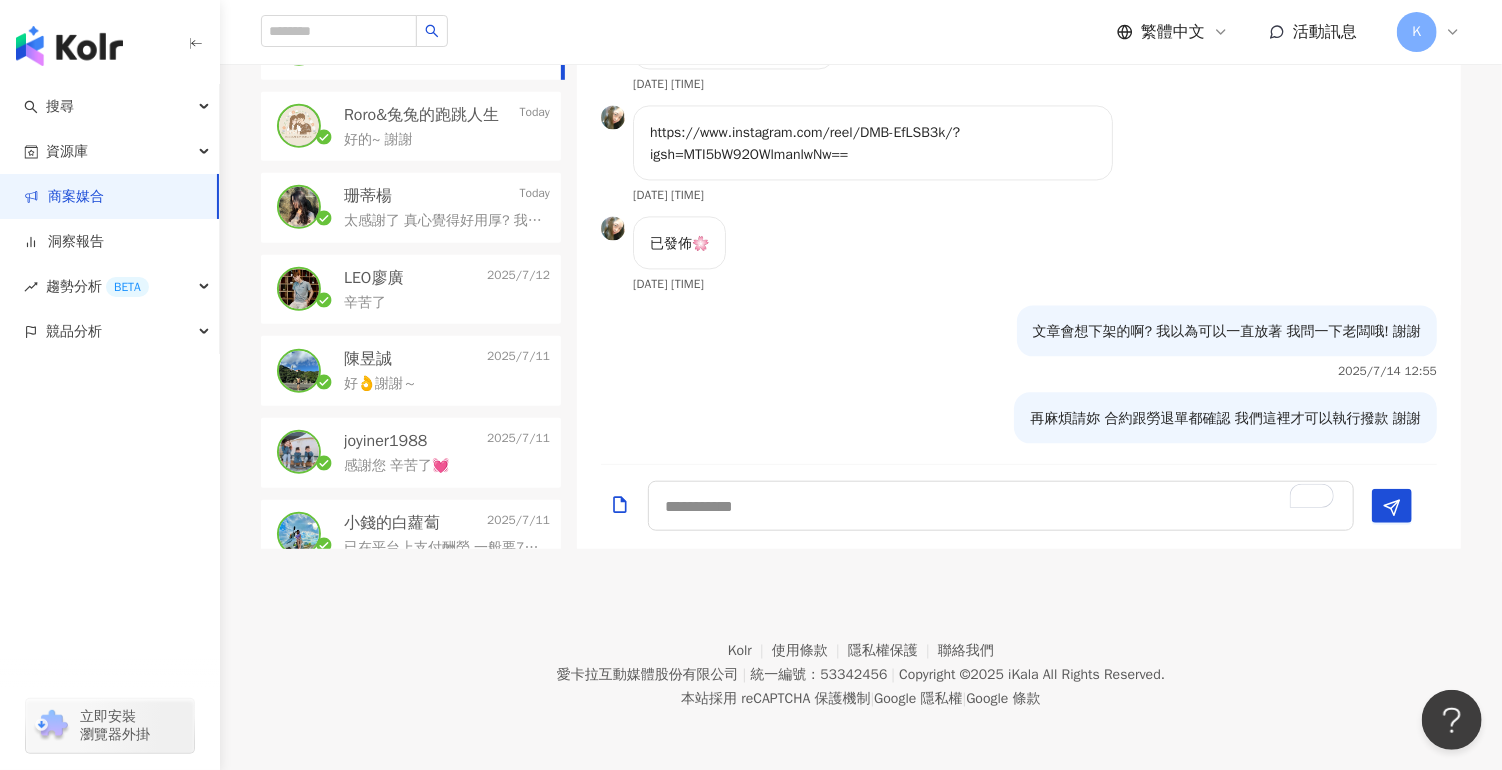drag, startPoint x: 1298, startPoint y: 213, endPoint x: 1252, endPoint y: 218, distance: 46.270943 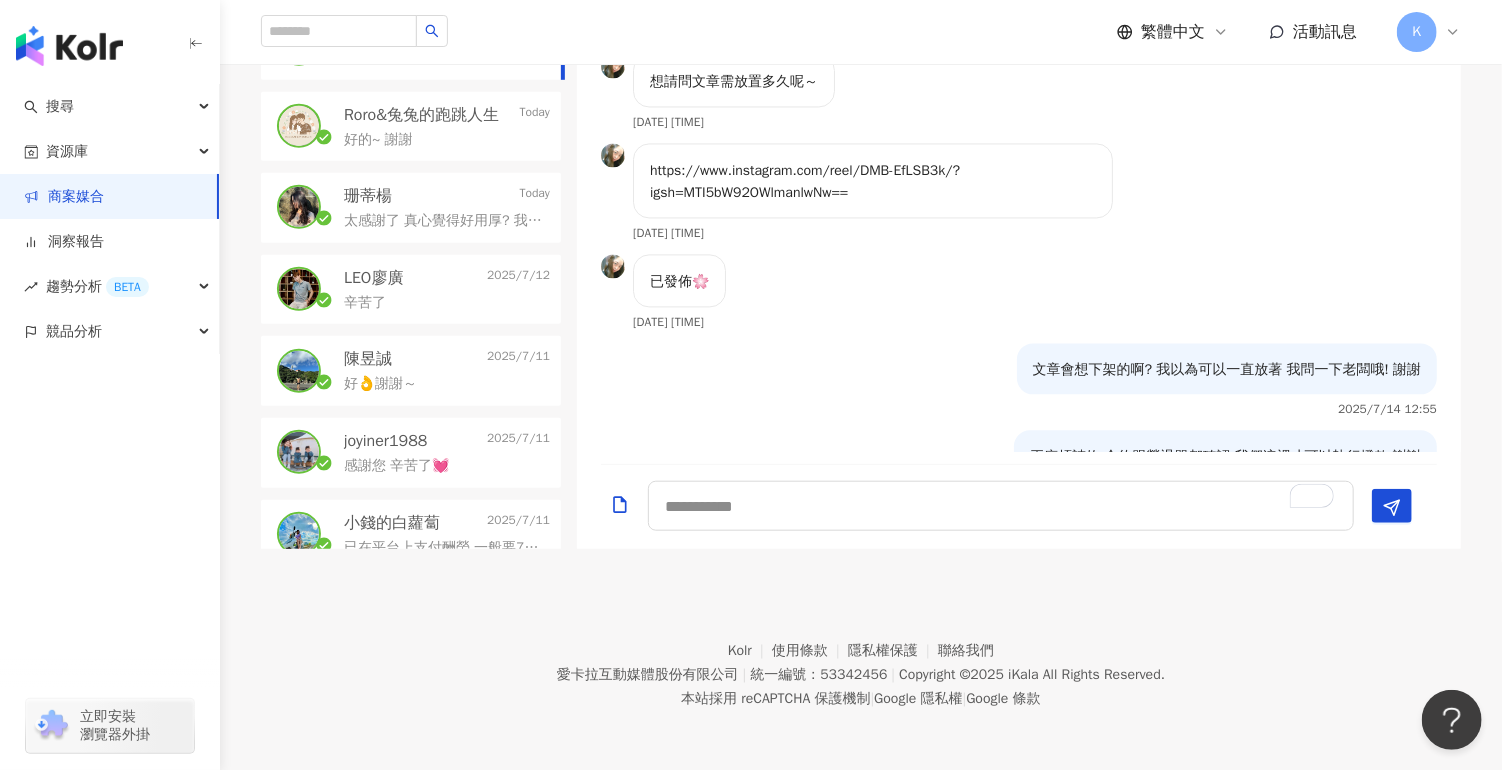scroll, scrollTop: 2203, scrollLeft: 0, axis: vertical 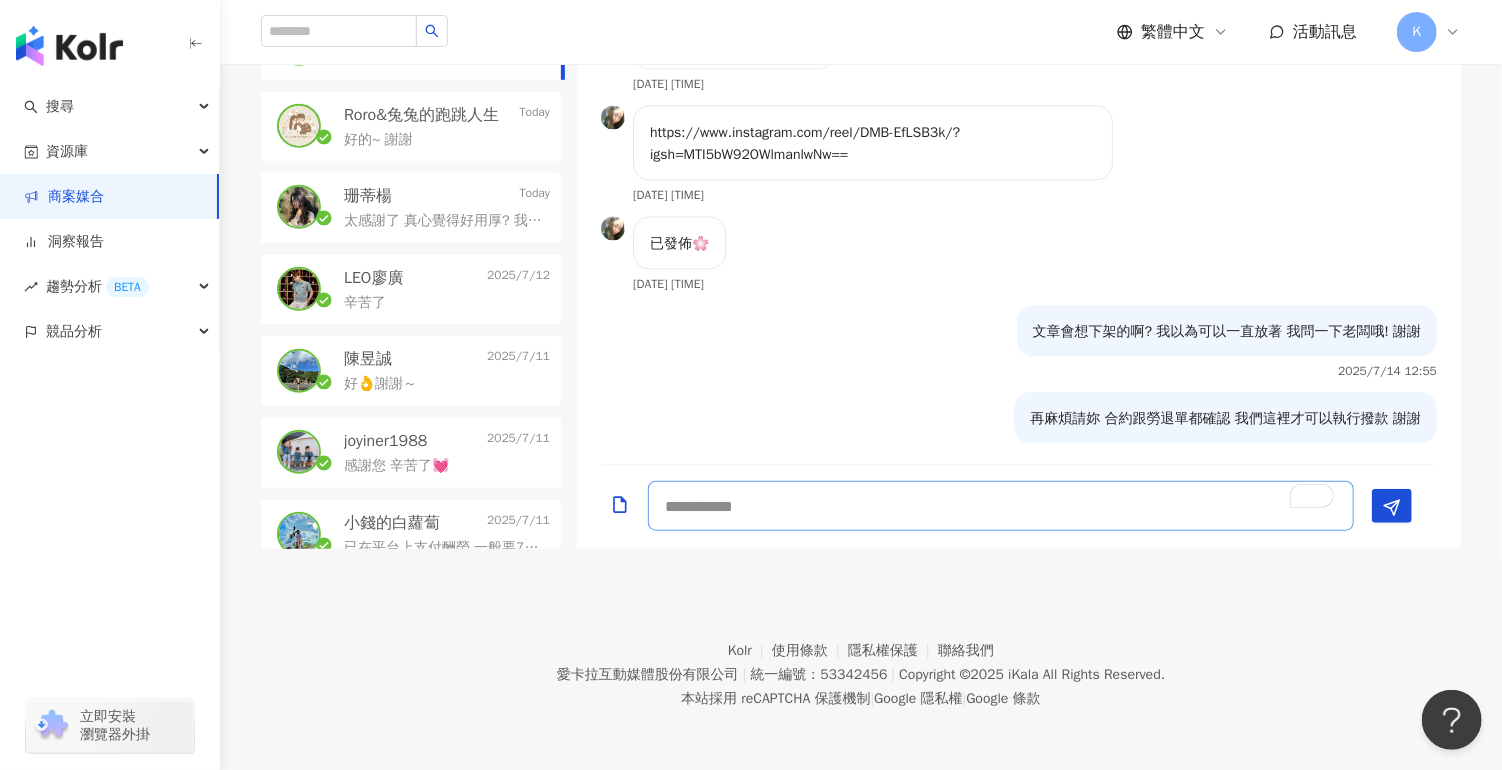 click at bounding box center (1001, 506) 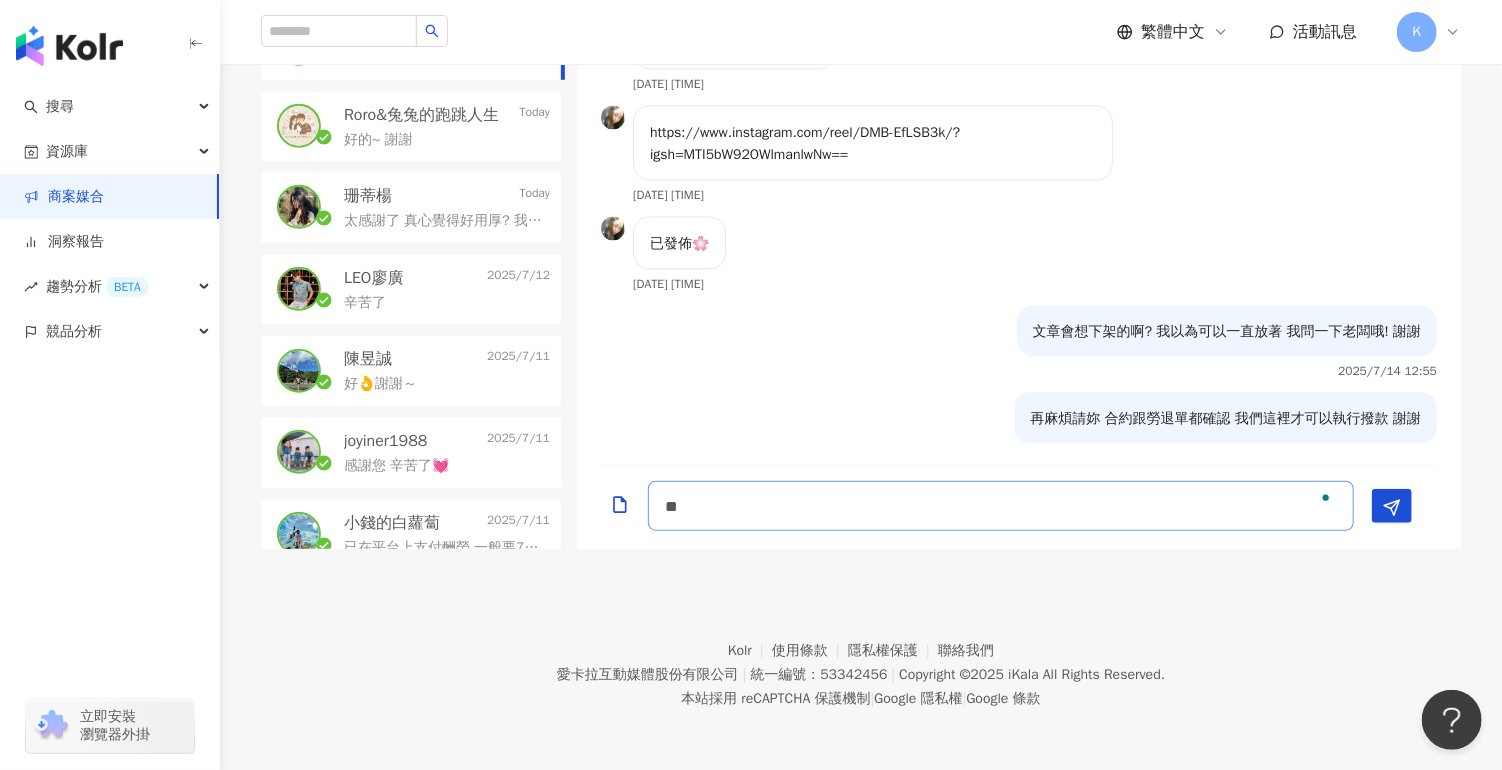 type on "*" 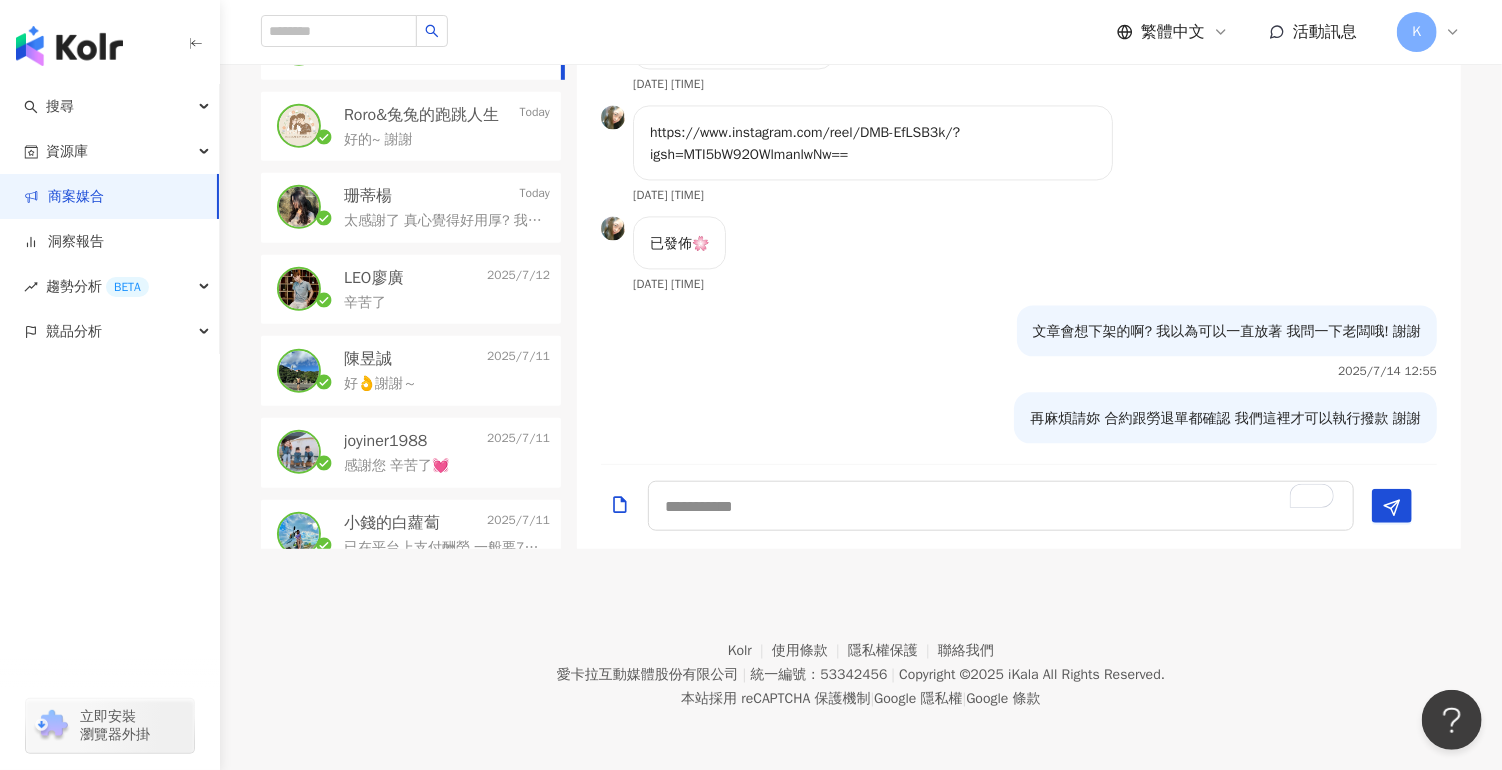 click on "太感謝了 真心覺得好用厚? 我們之 後會出貓沙除臭碳粉包" at bounding box center (443, 221) 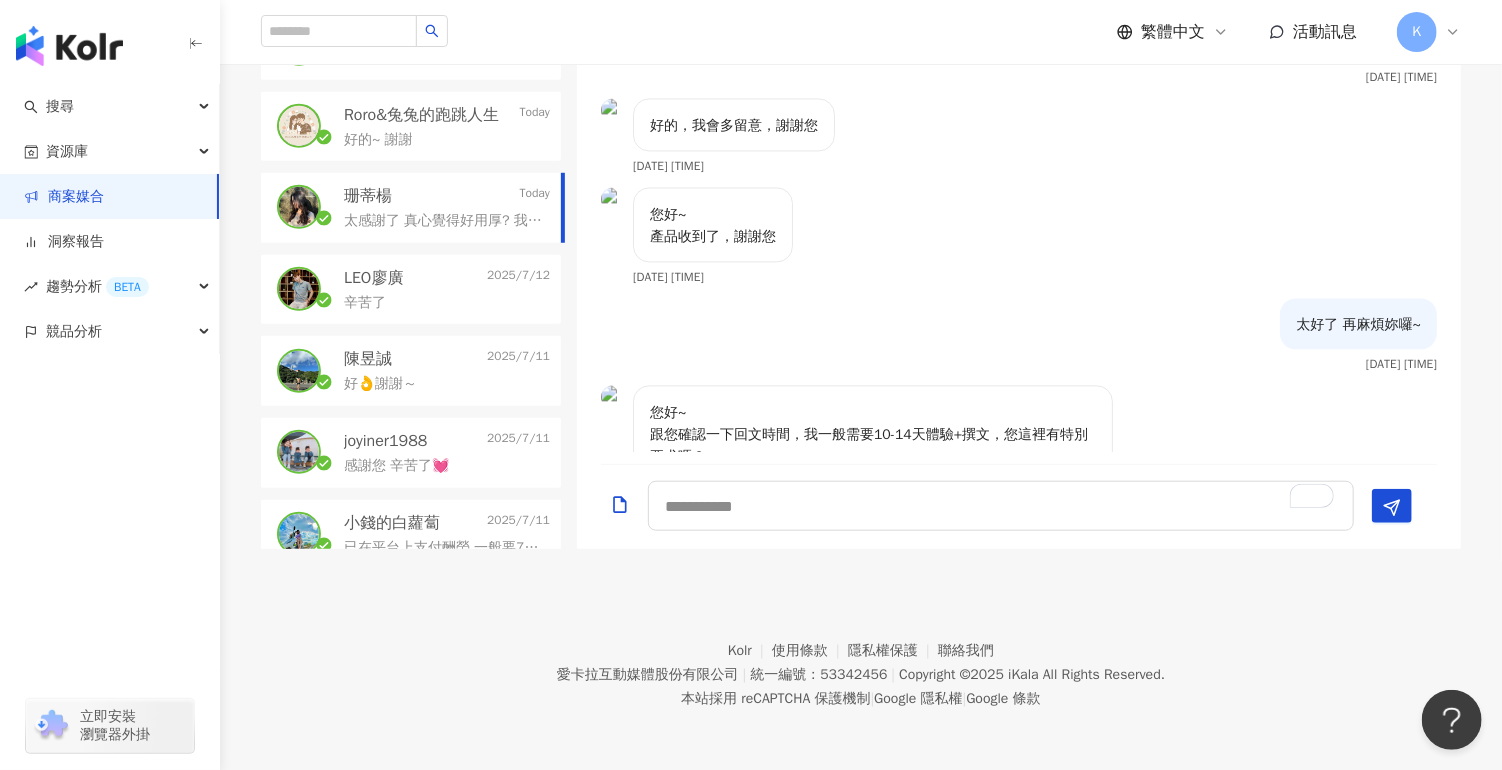 scroll, scrollTop: 4436, scrollLeft: 0, axis: vertical 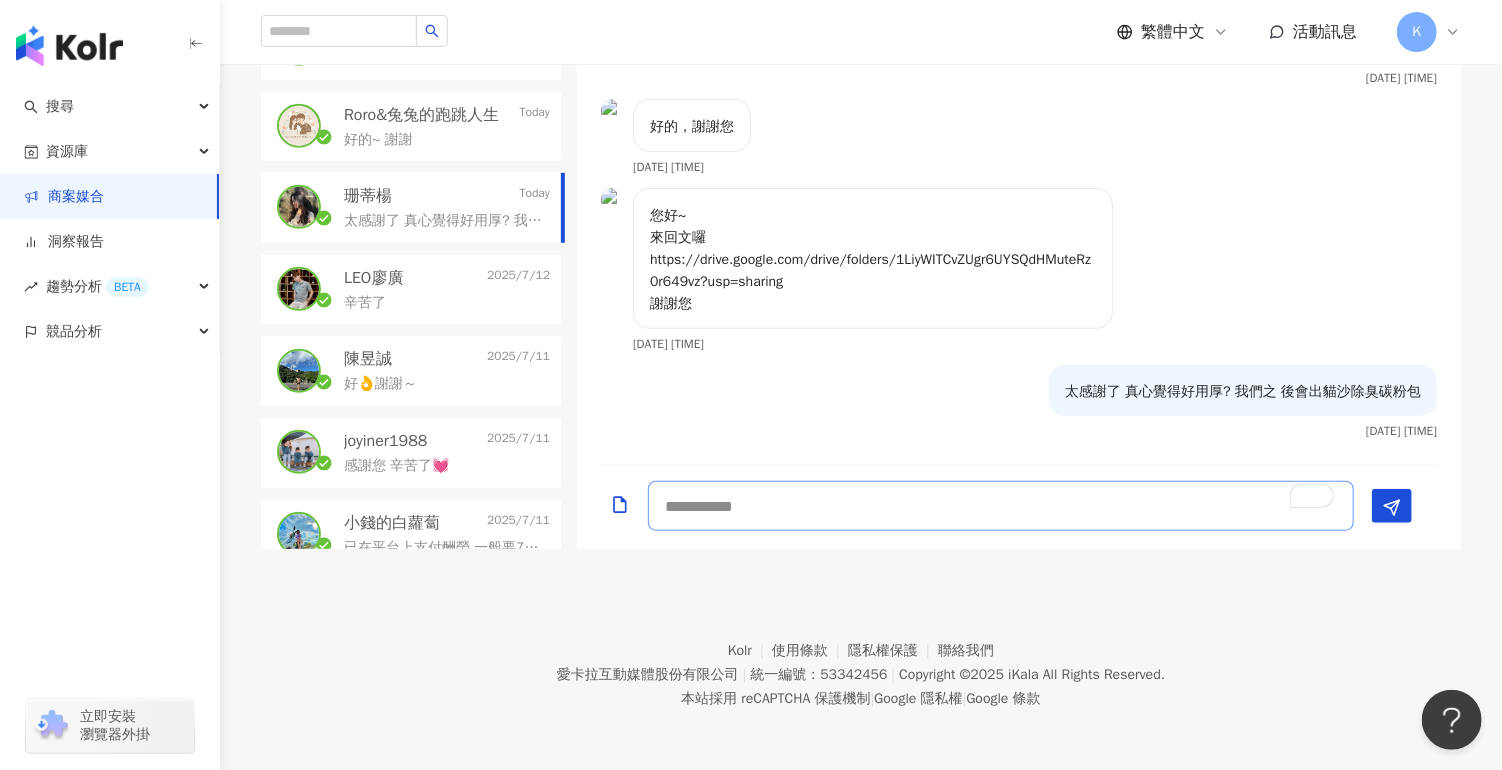 click at bounding box center (1001, 506) 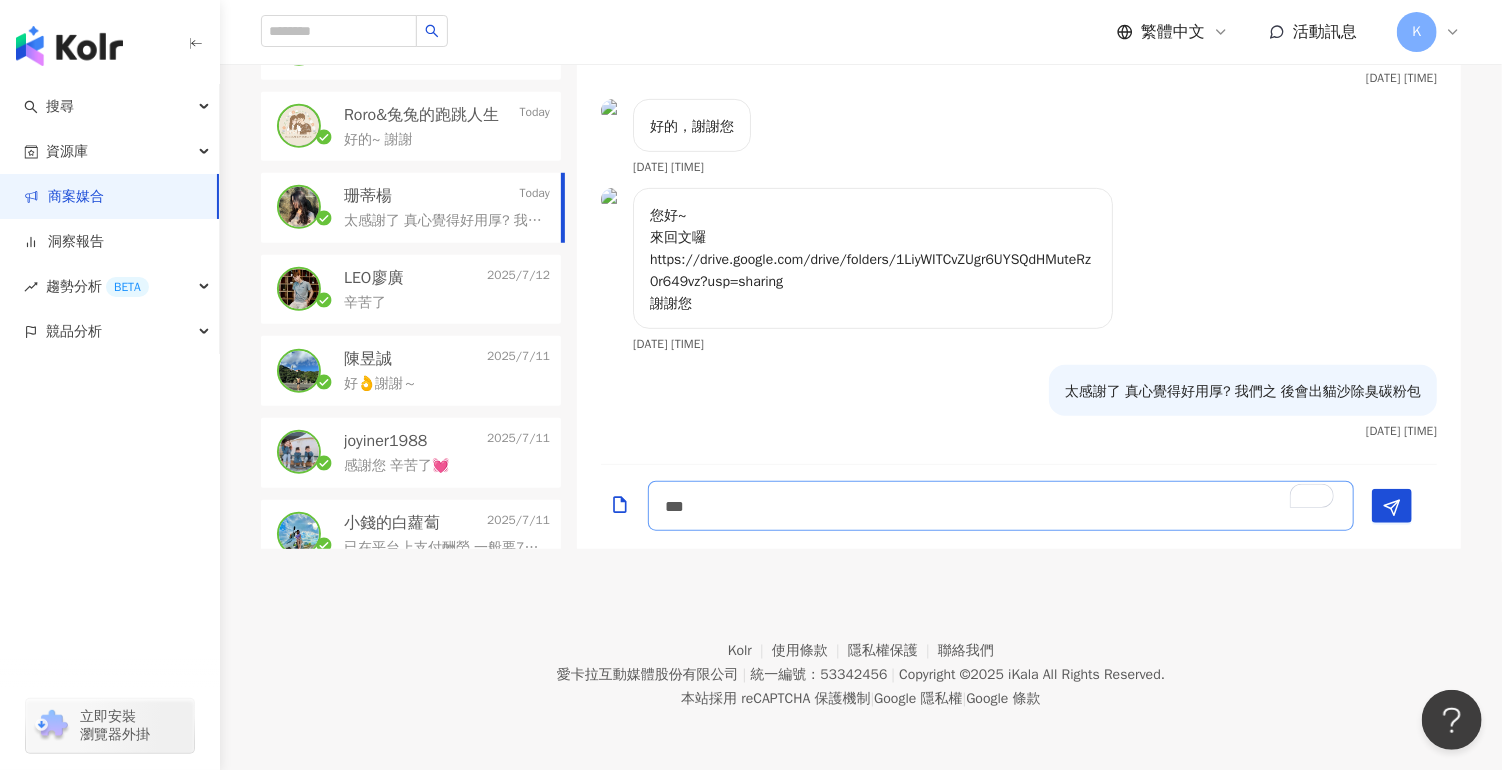 type on "*" 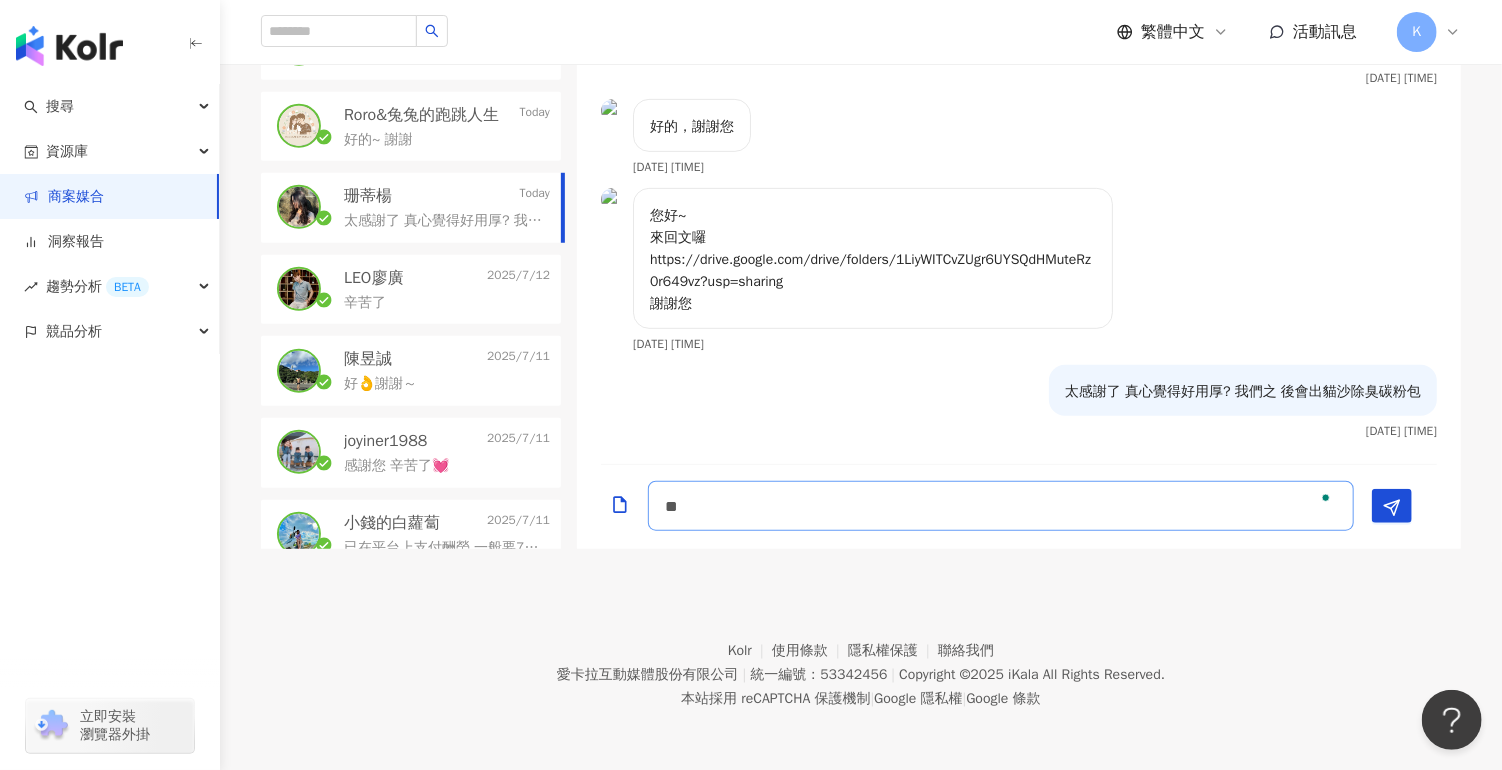 type on "*" 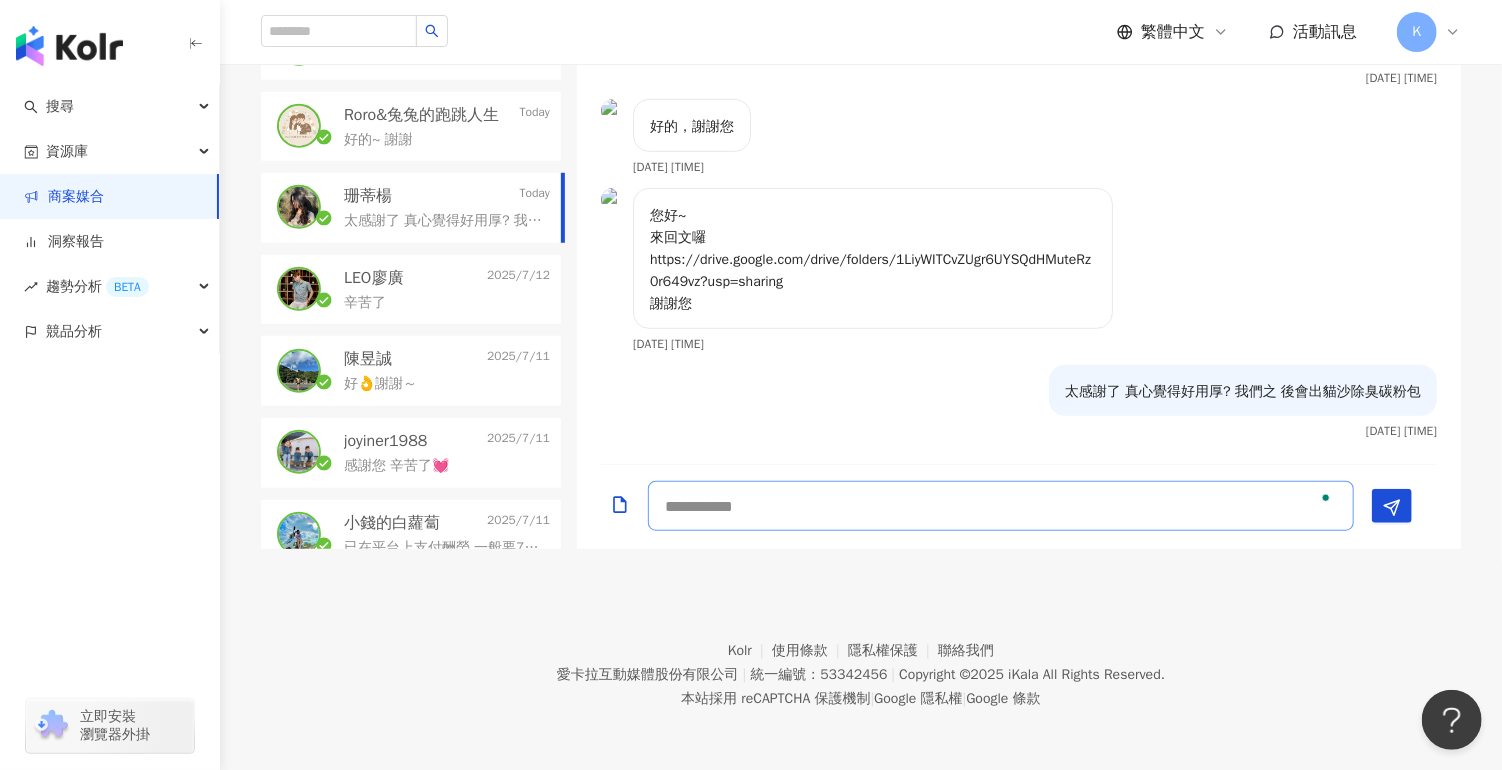 type on "*" 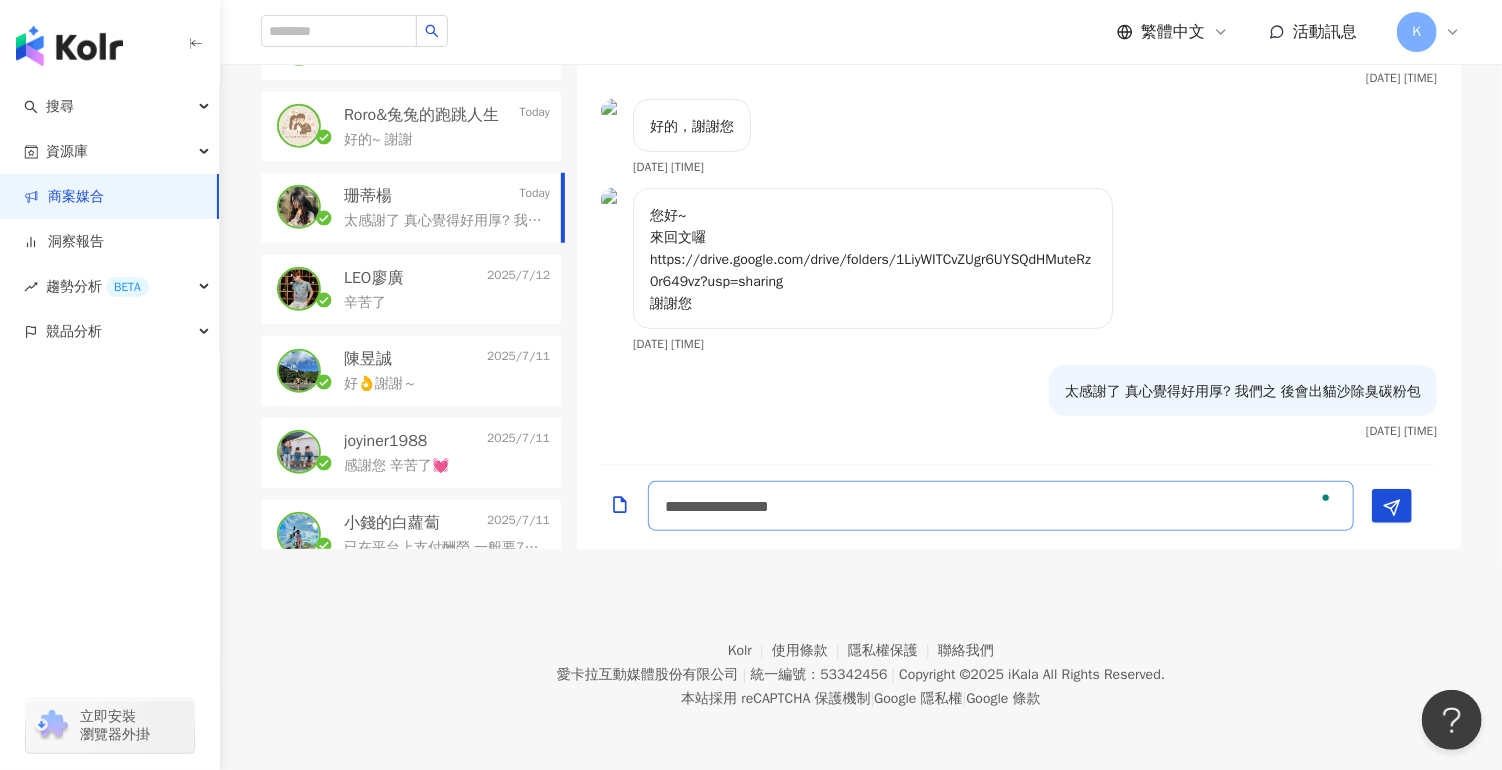 type on "**********" 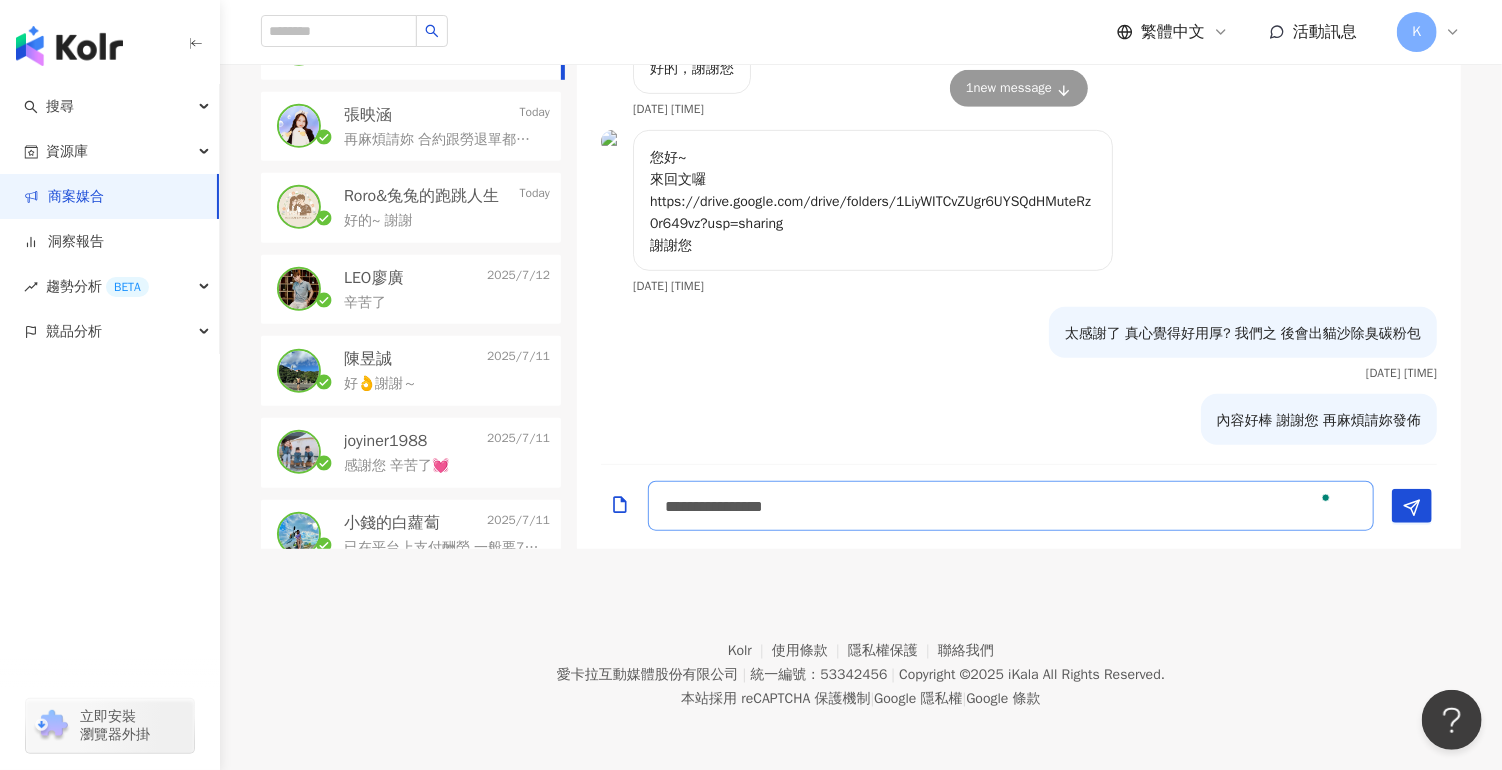 scroll, scrollTop: 546, scrollLeft: 0, axis: vertical 